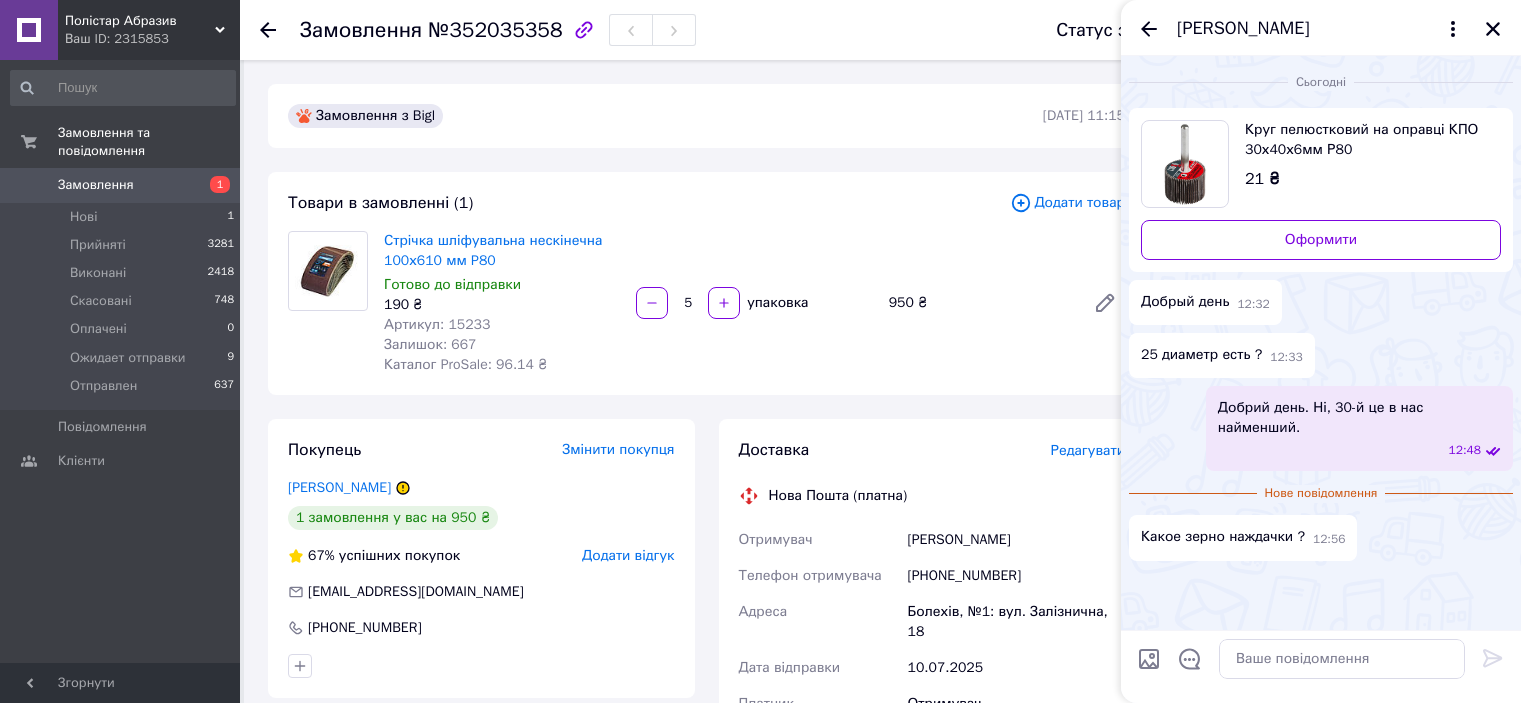 scroll, scrollTop: 0, scrollLeft: 0, axis: both 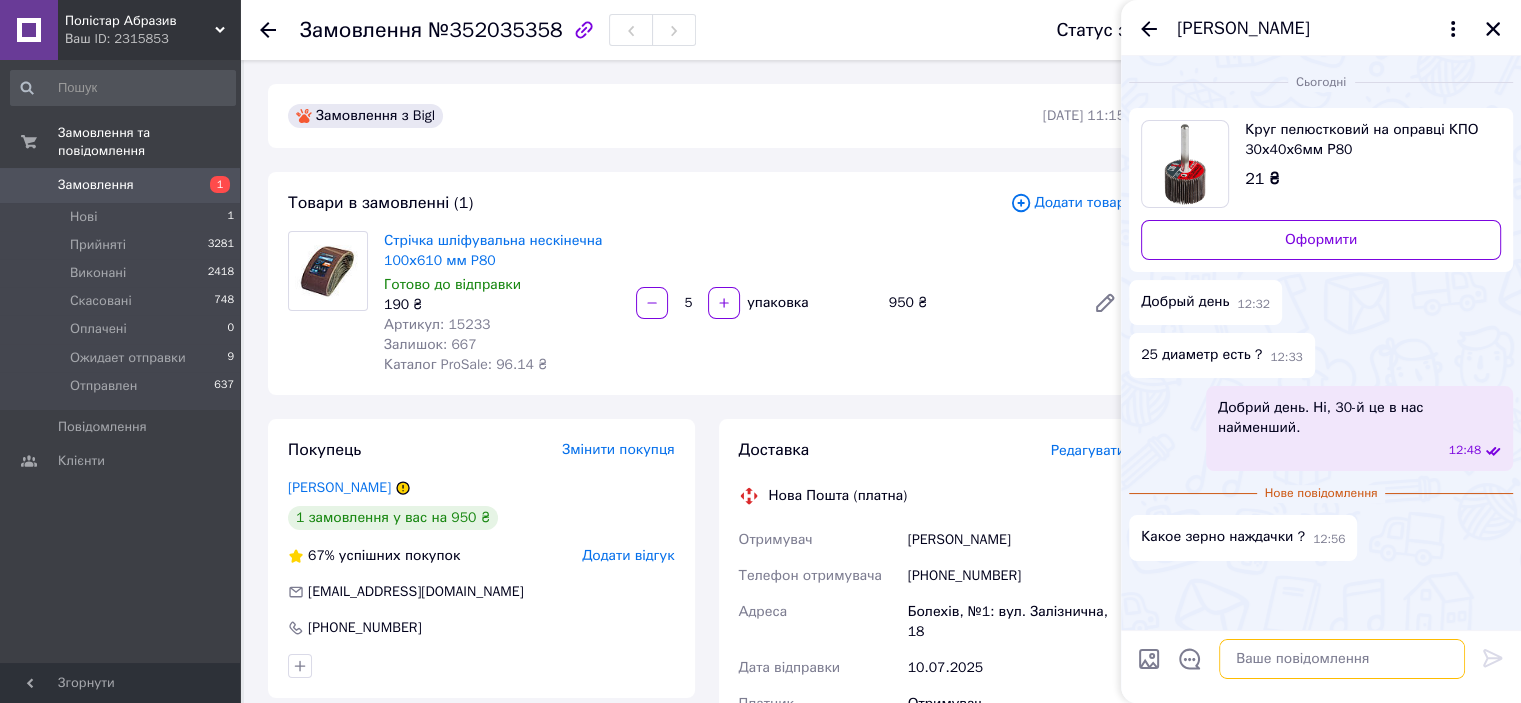 click at bounding box center [1342, 659] 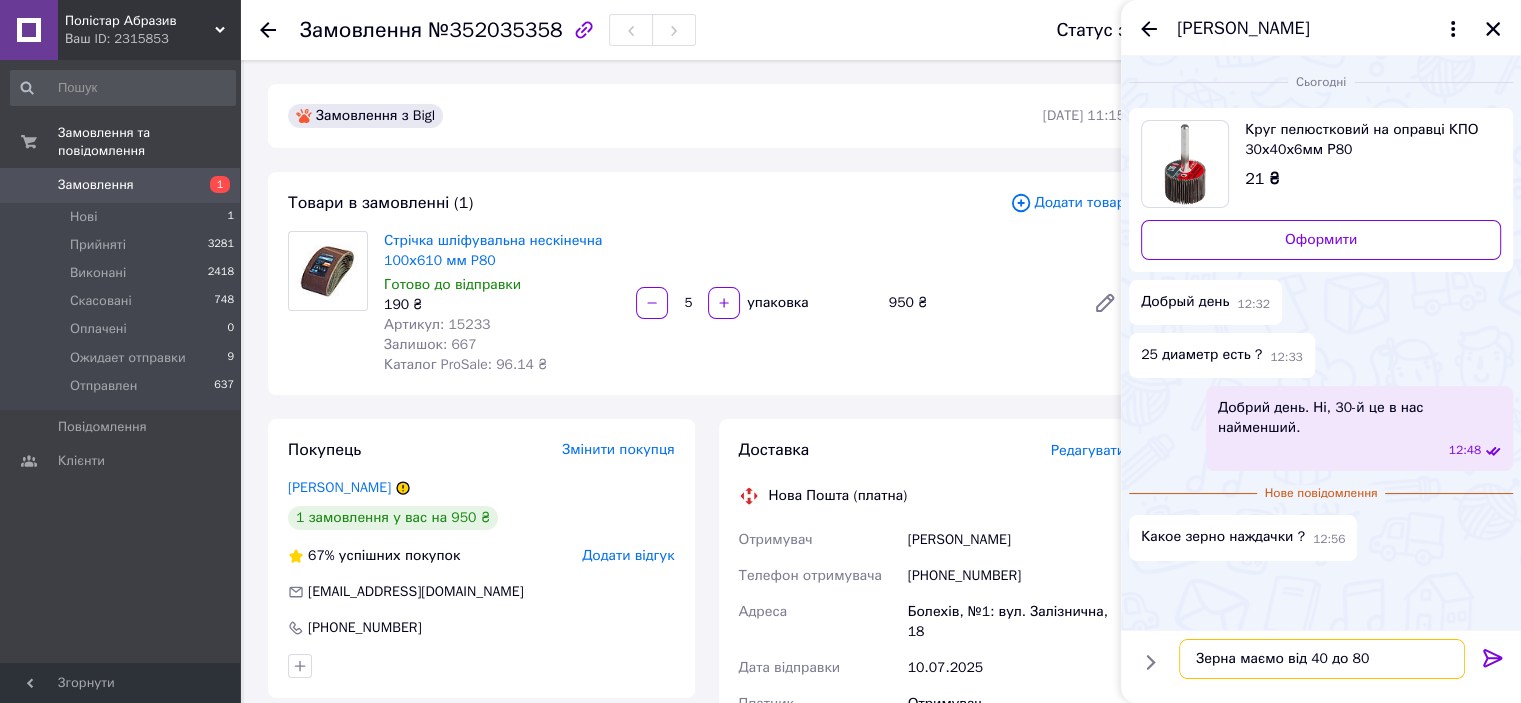 click on "Зерна маємо від 40 до 80" at bounding box center [1322, 659] 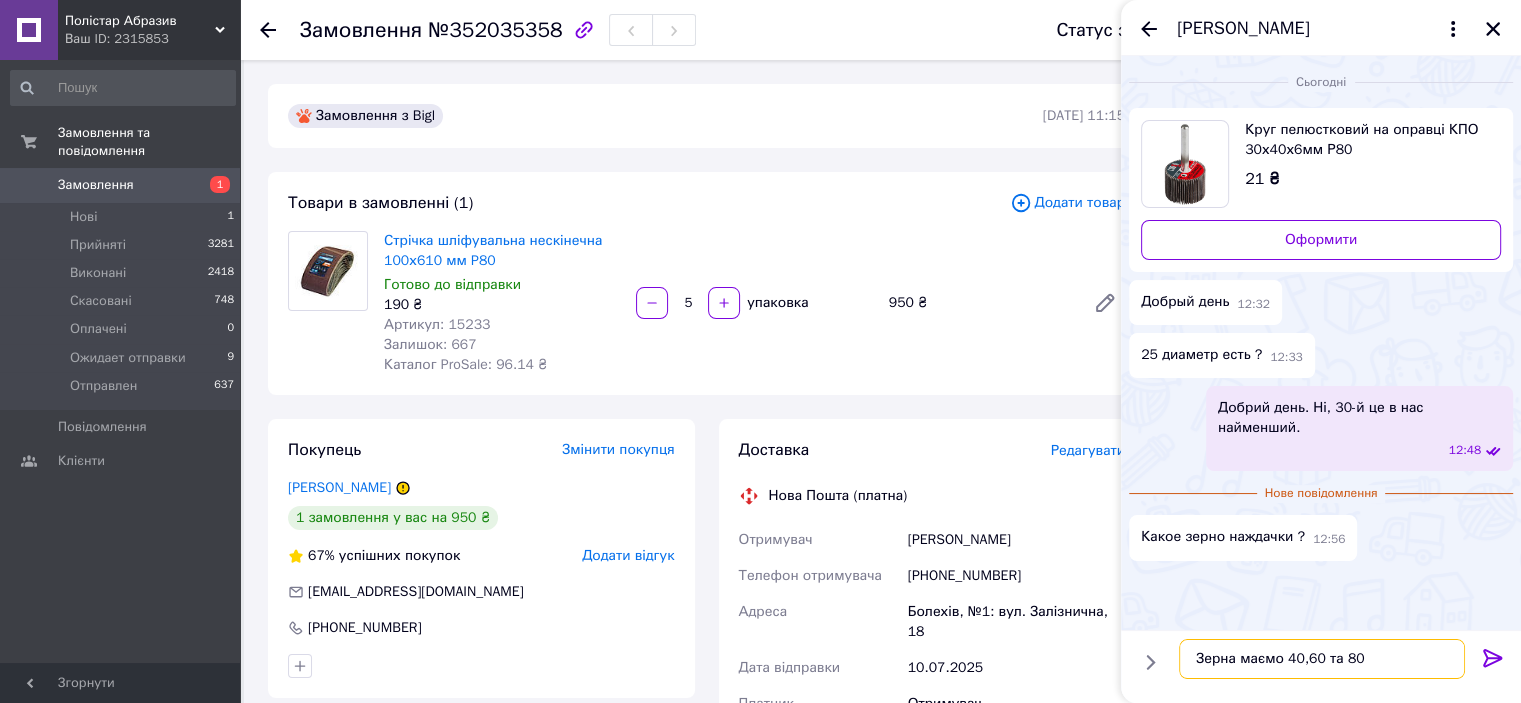 type on "Зерна маємо 40,60 та 80." 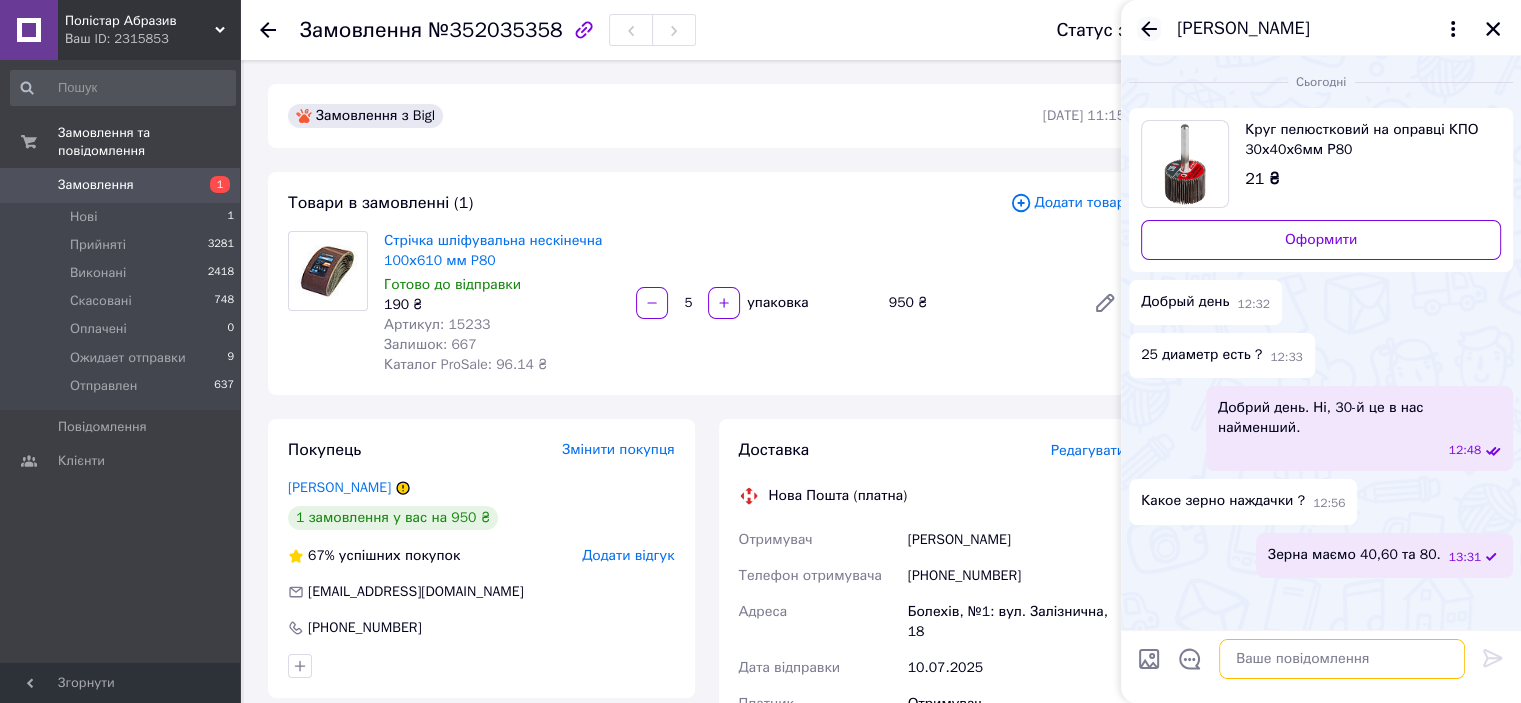 type 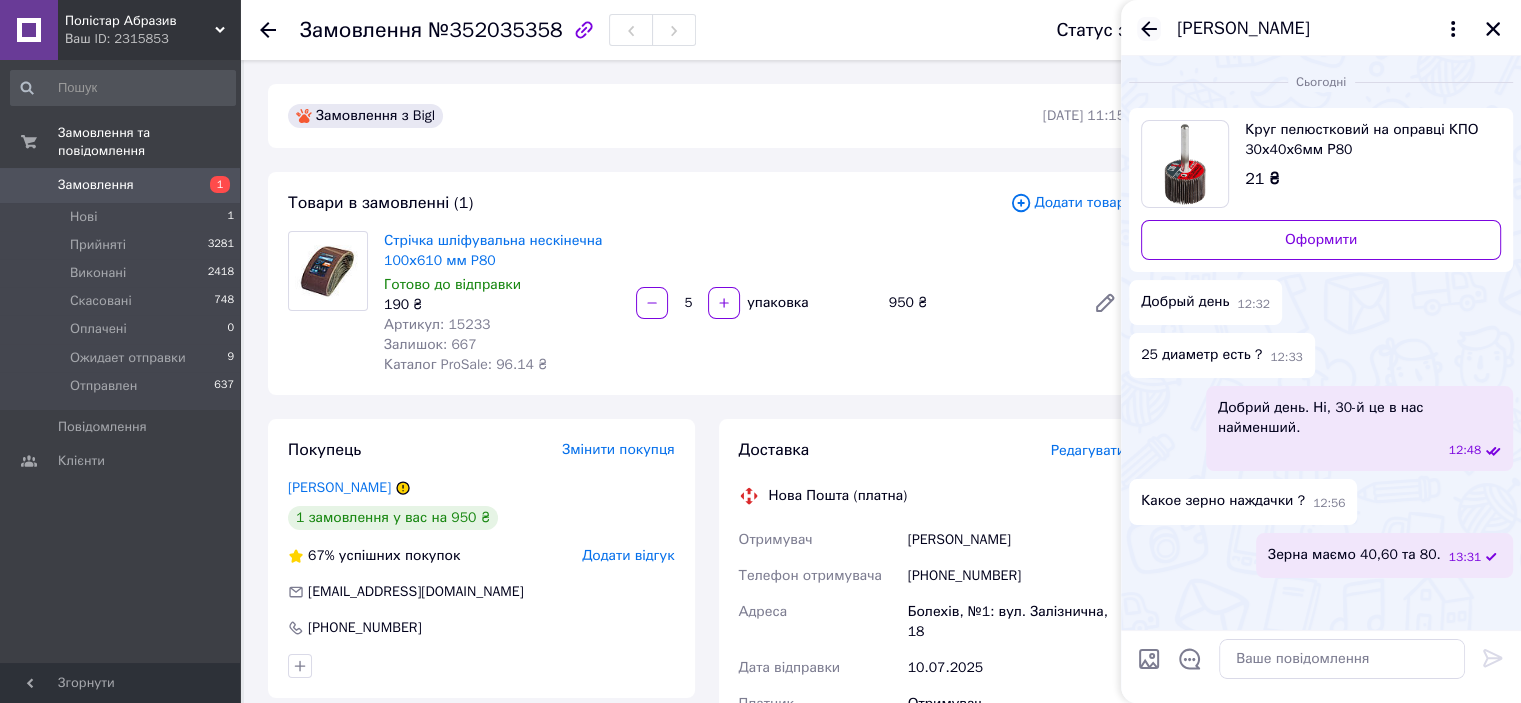 click 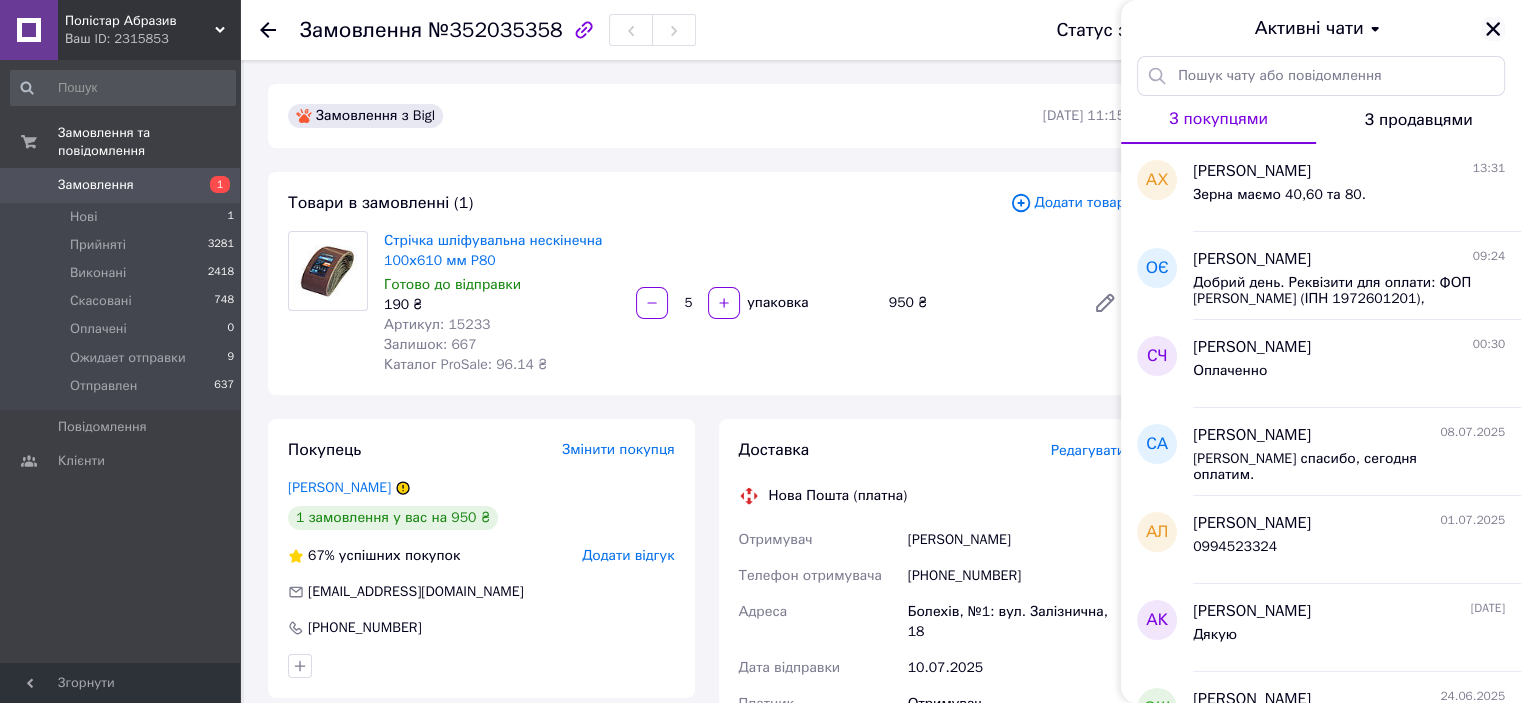click 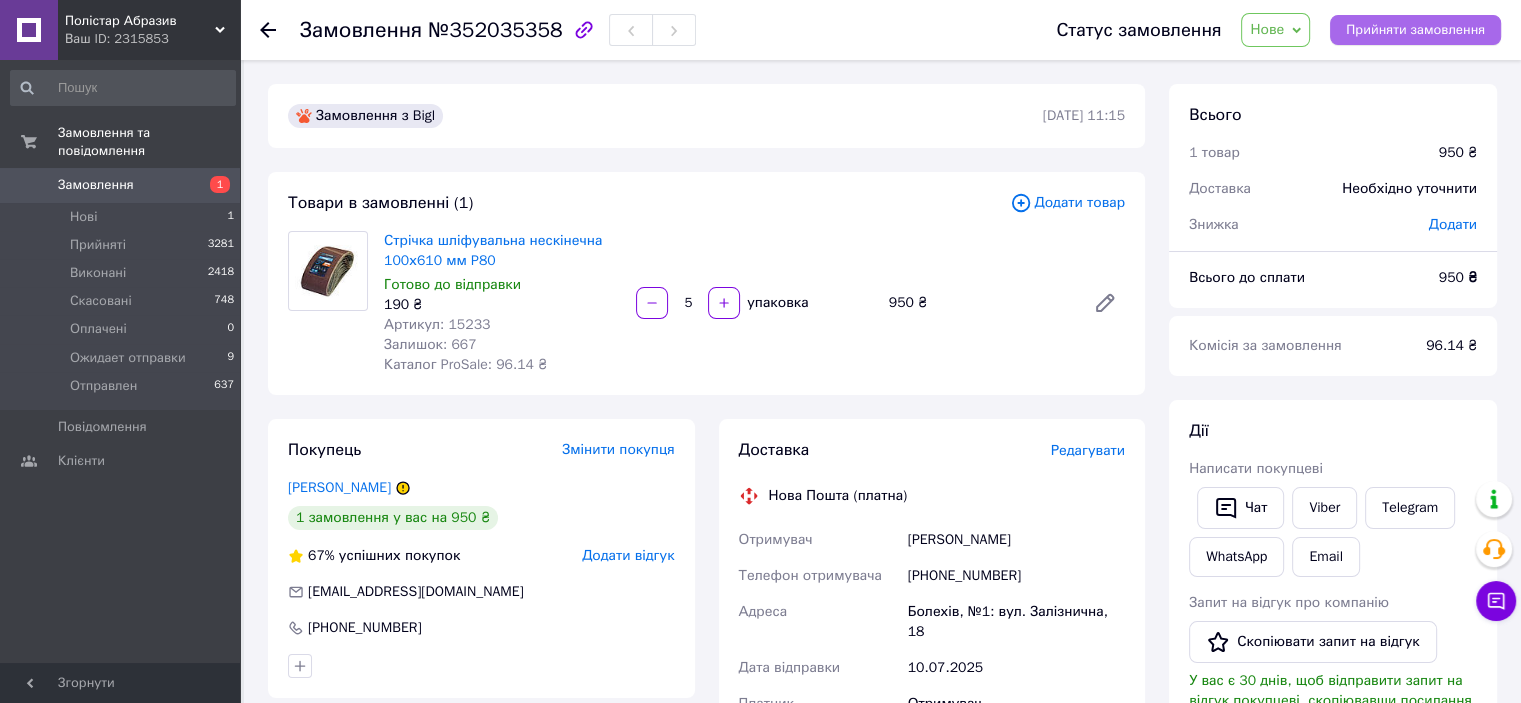 click on "Прийняти замовлення" at bounding box center (1415, 30) 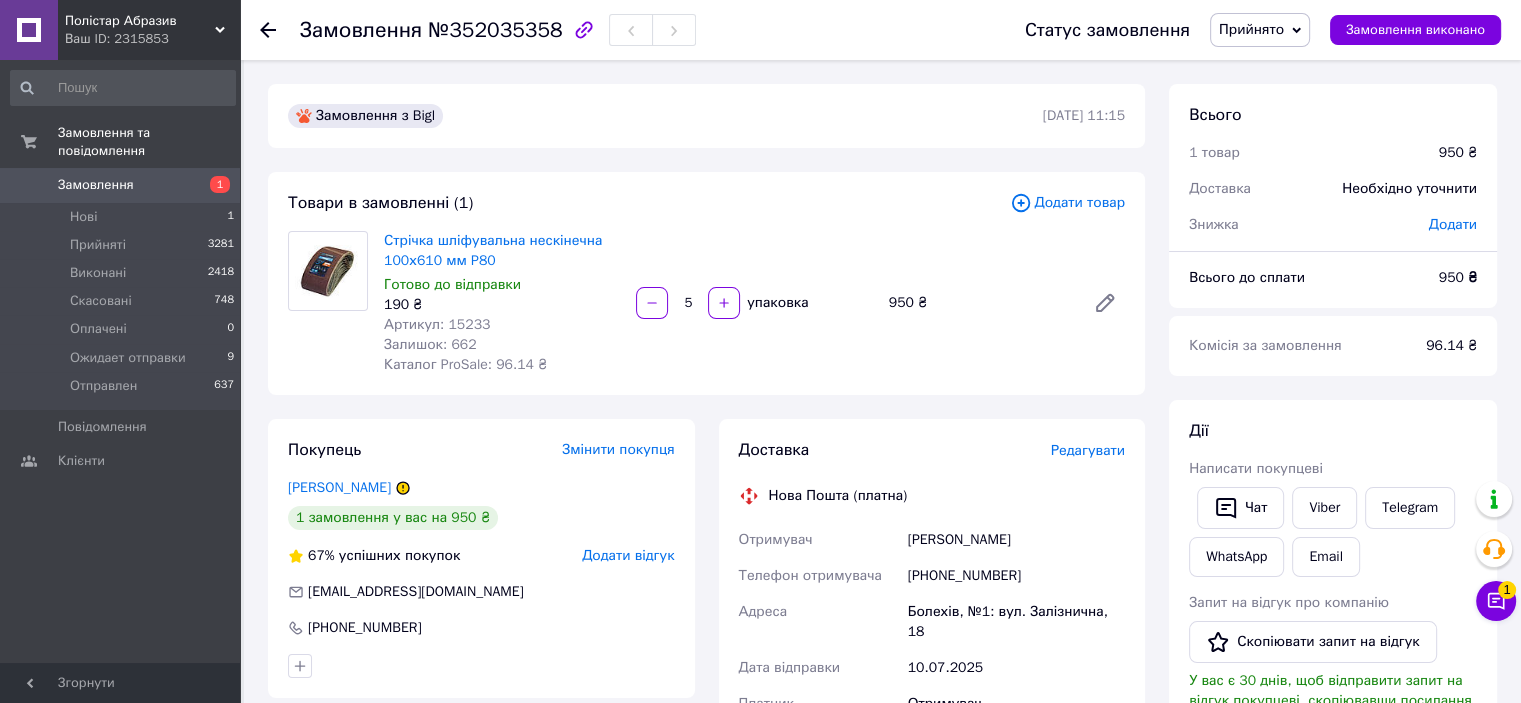 click on "Чат з покупцем 1" at bounding box center [1496, 601] 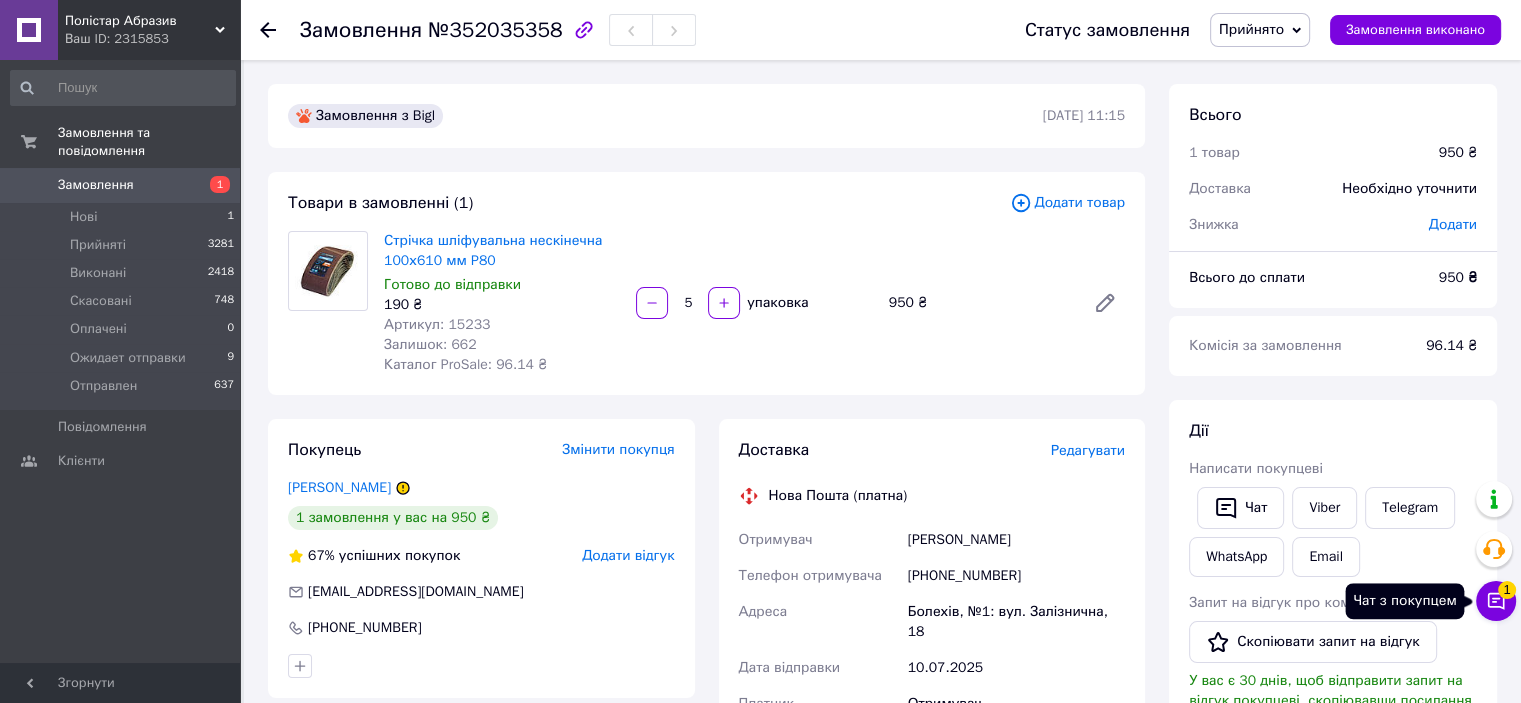 click 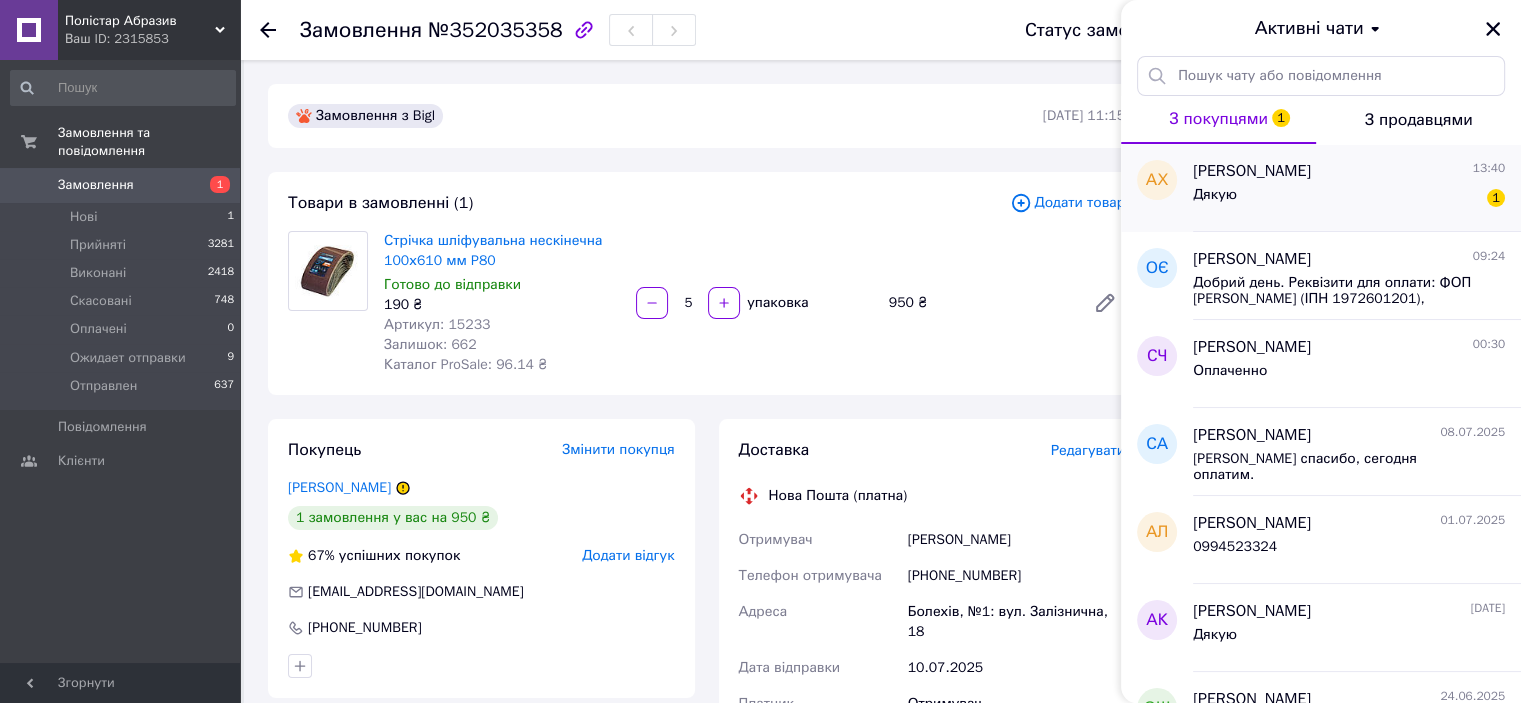 click on "Дякую 1" at bounding box center (1349, 199) 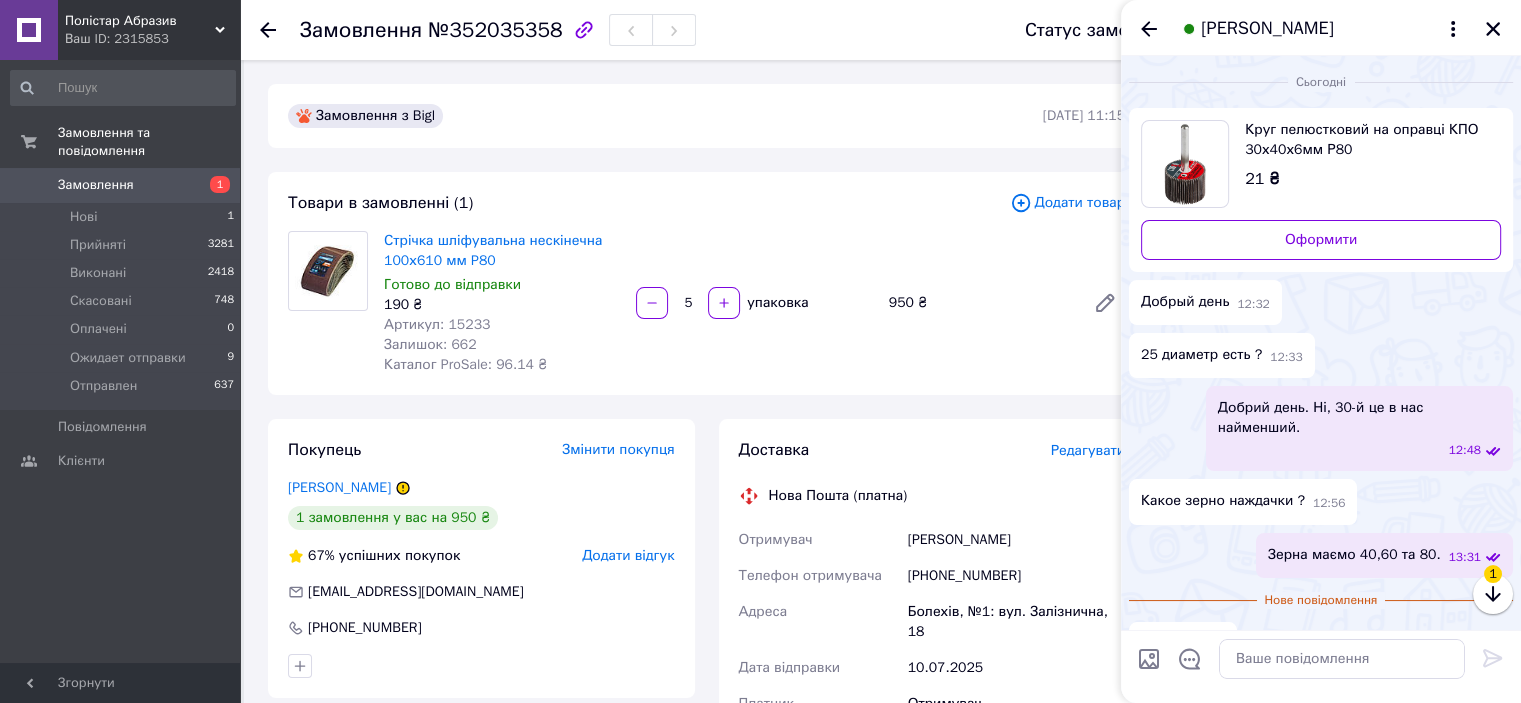 scroll, scrollTop: 24, scrollLeft: 0, axis: vertical 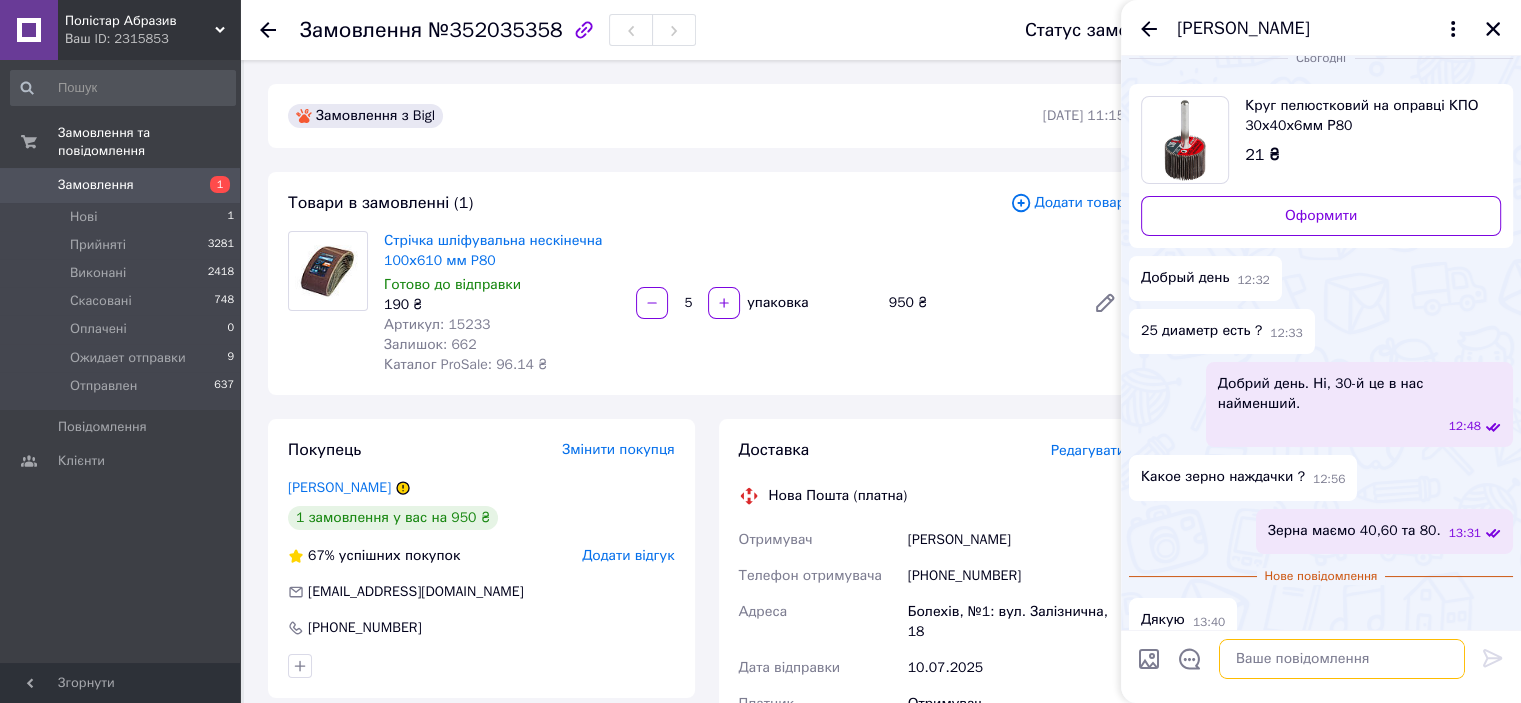 click at bounding box center (1342, 659) 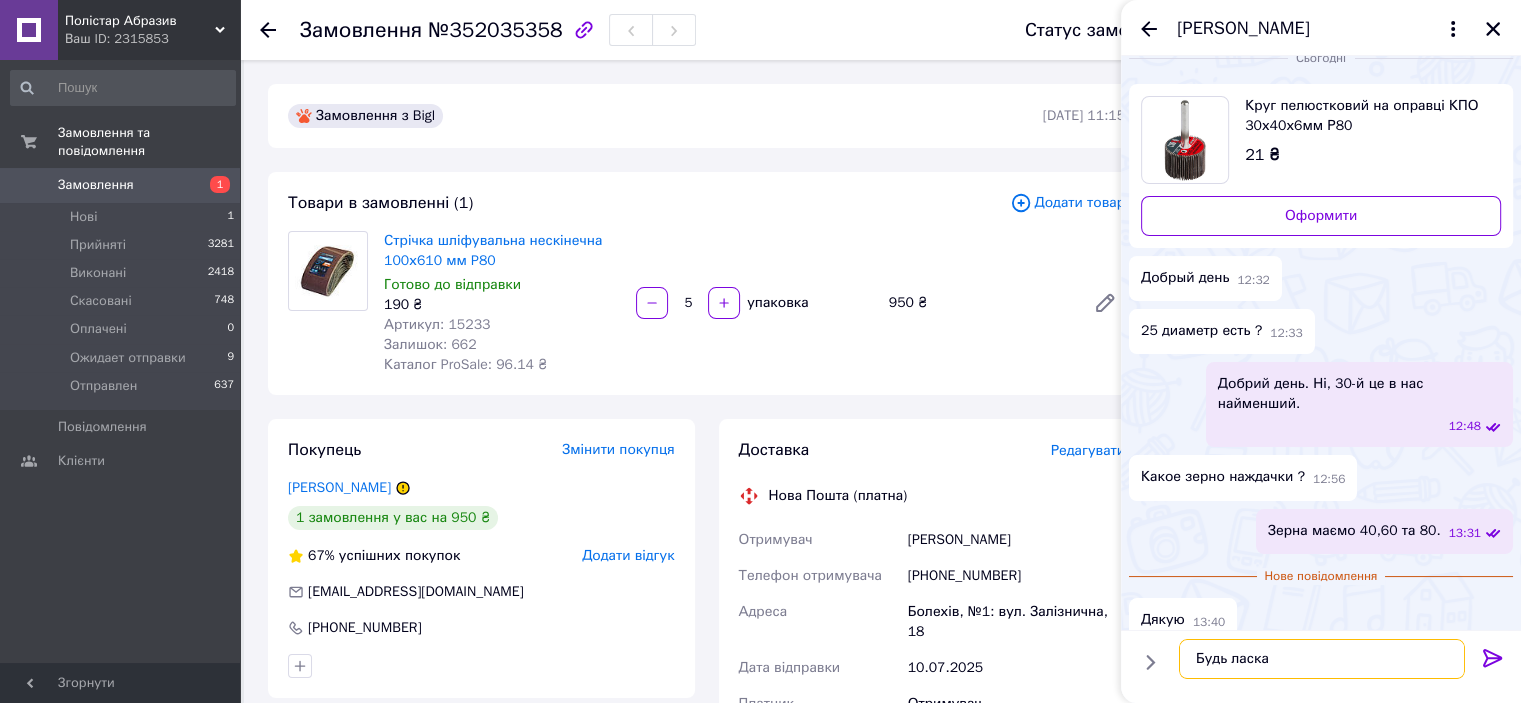 type on "Будь ласка)" 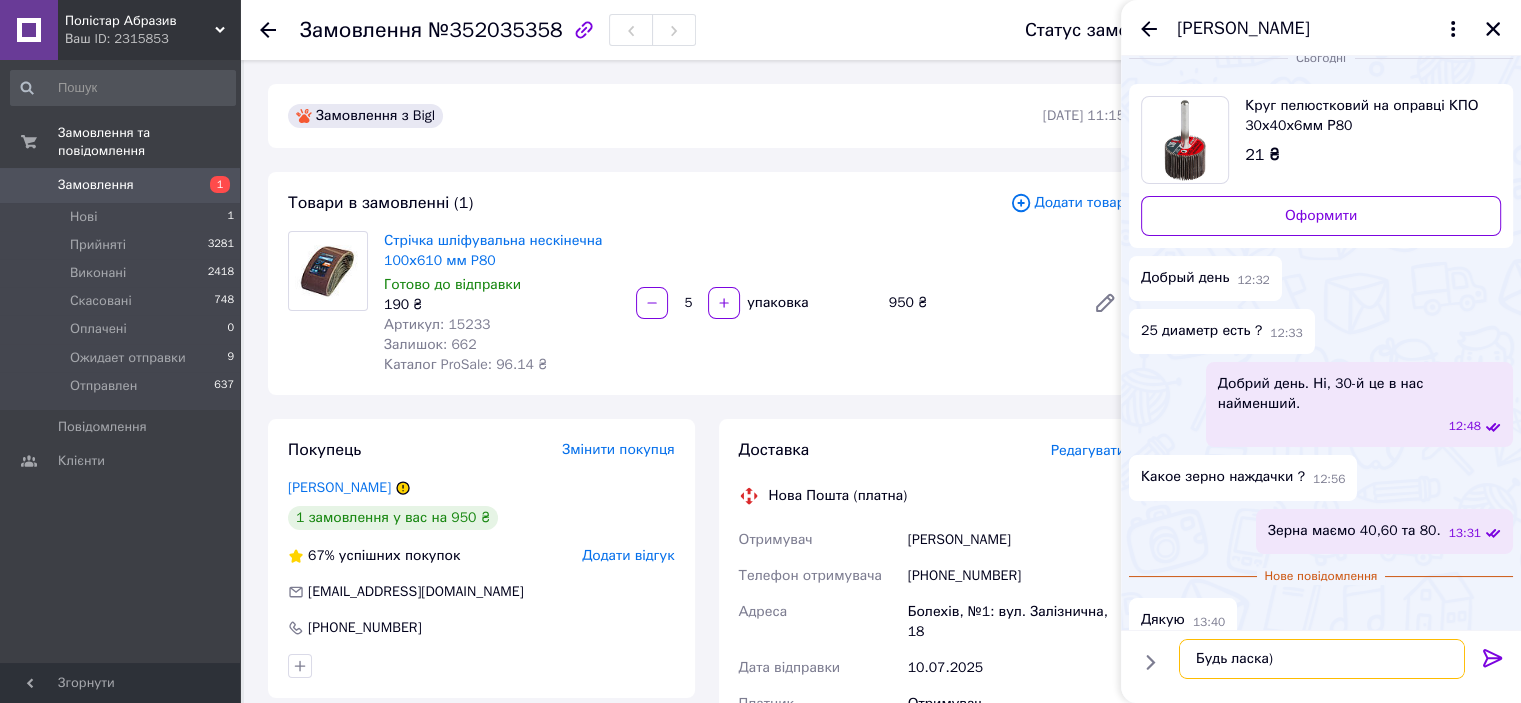 type 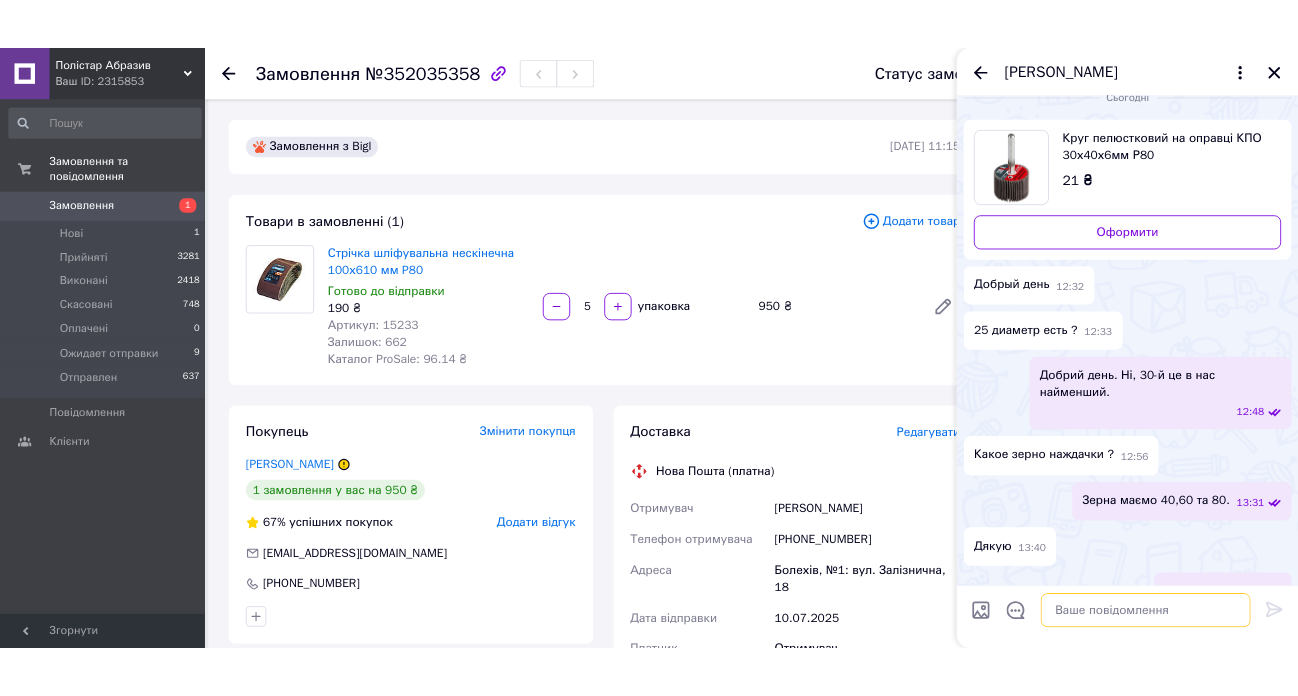 scroll, scrollTop: 41, scrollLeft: 0, axis: vertical 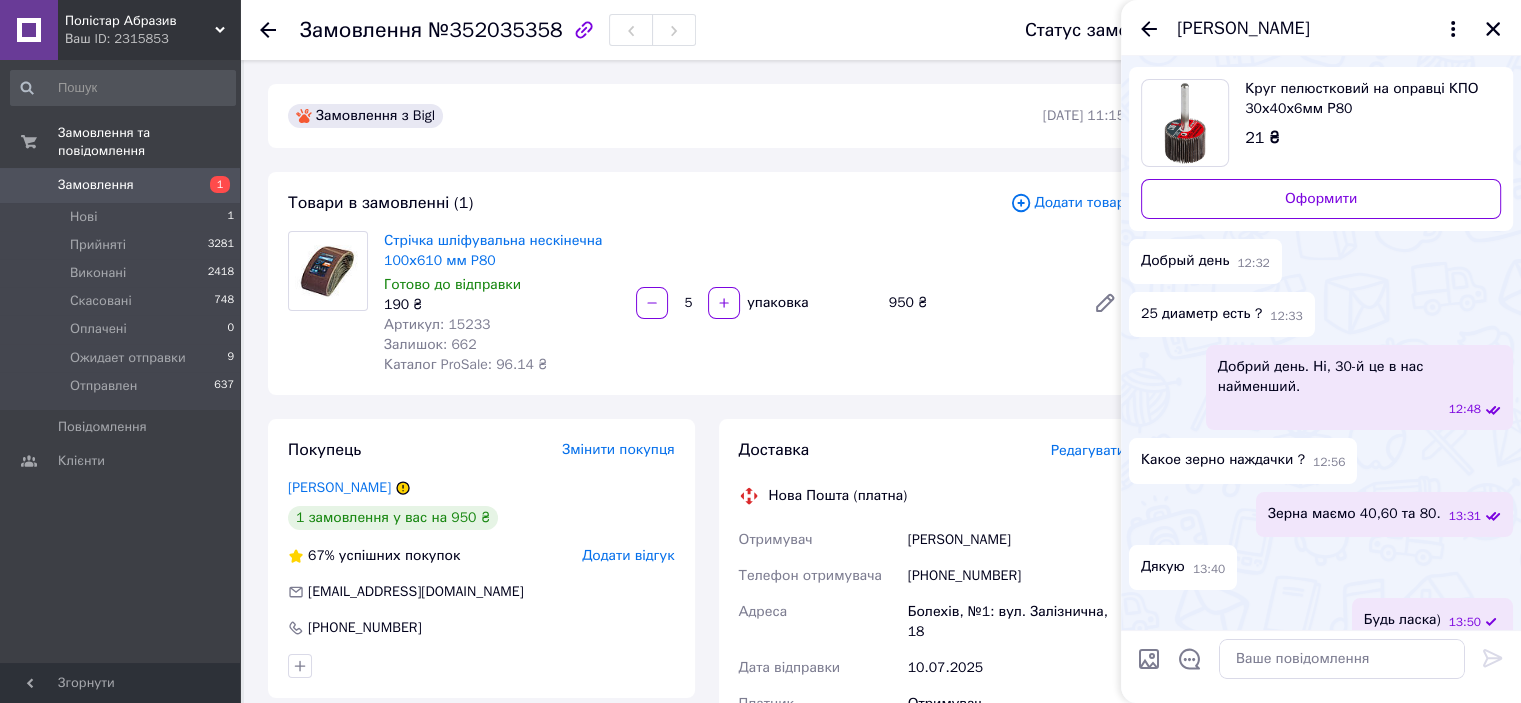 click on "Артем Хрипунов" at bounding box center (1321, 28) 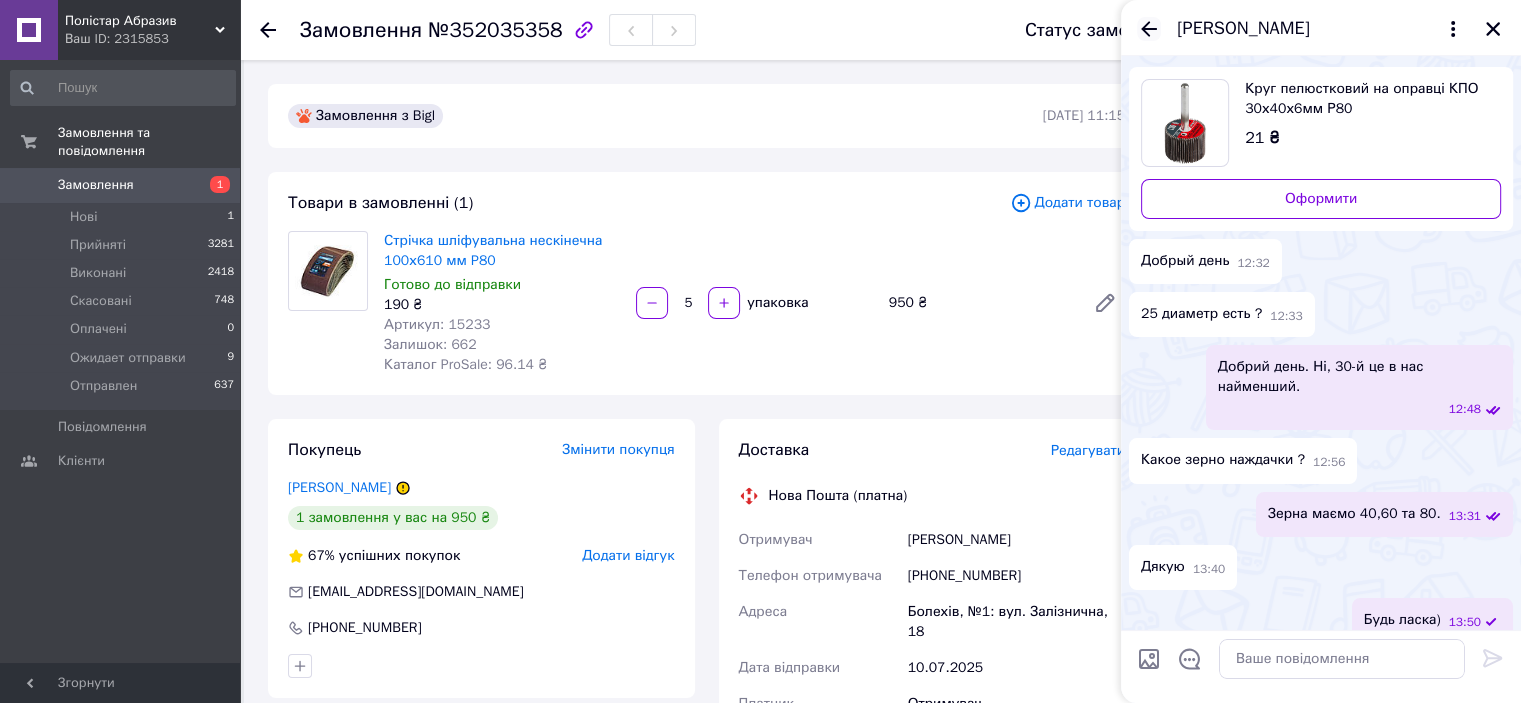 click 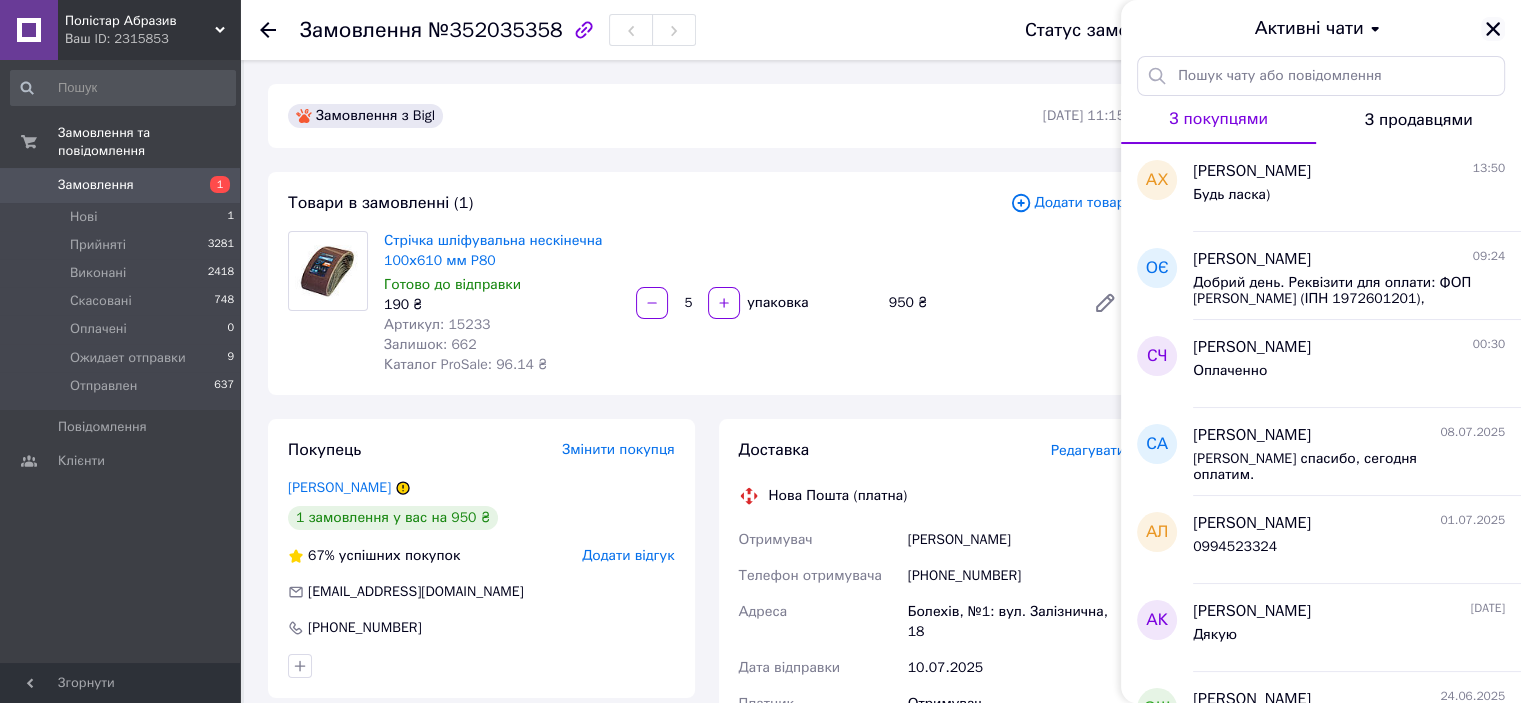 click 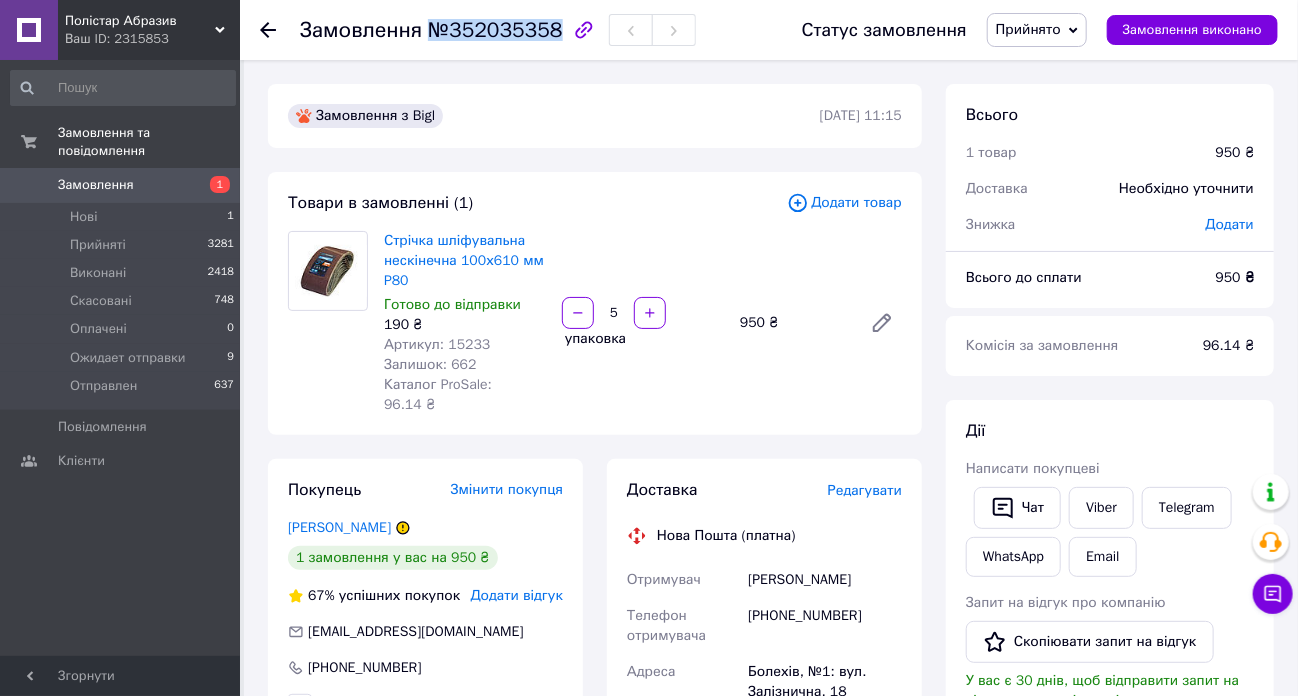 drag, startPoint x: 429, startPoint y: 28, endPoint x: 544, endPoint y: 35, distance: 115.212845 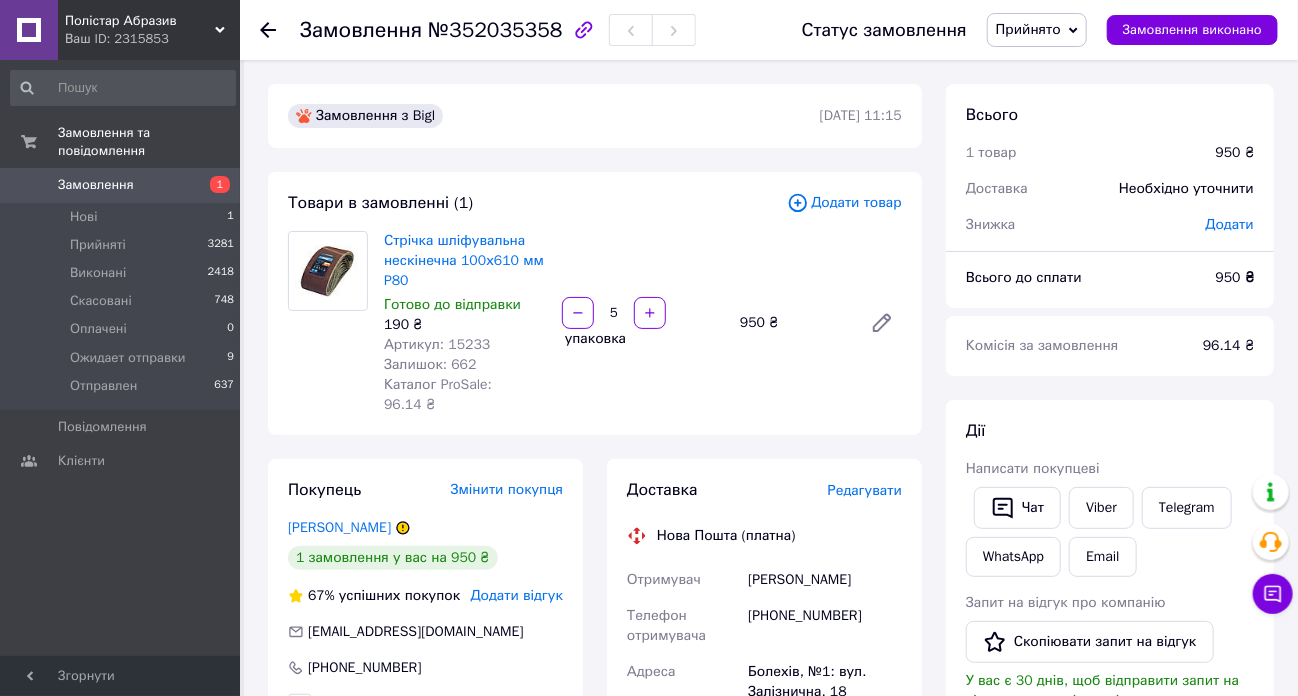 click on "Замовлення з Bigl" at bounding box center (552, 116) 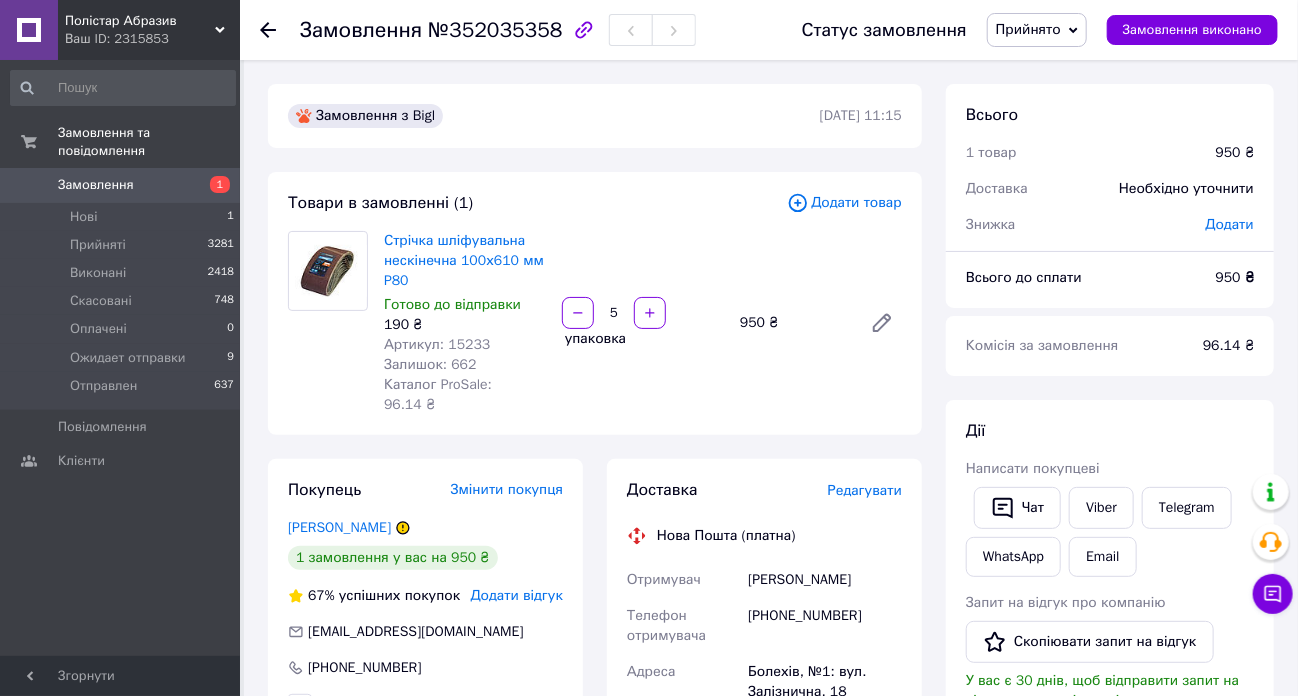 click on "Товари в замовленні (1) Додати товар Стрічка шліфувальна нескінечна 100х610 мм P80 Готово до відправки 190 ₴ Артикул: 15233 Залишок: 662 Каталог ProSale: 96.14 ₴  5   упаковка 950 ₴" at bounding box center [595, 303] 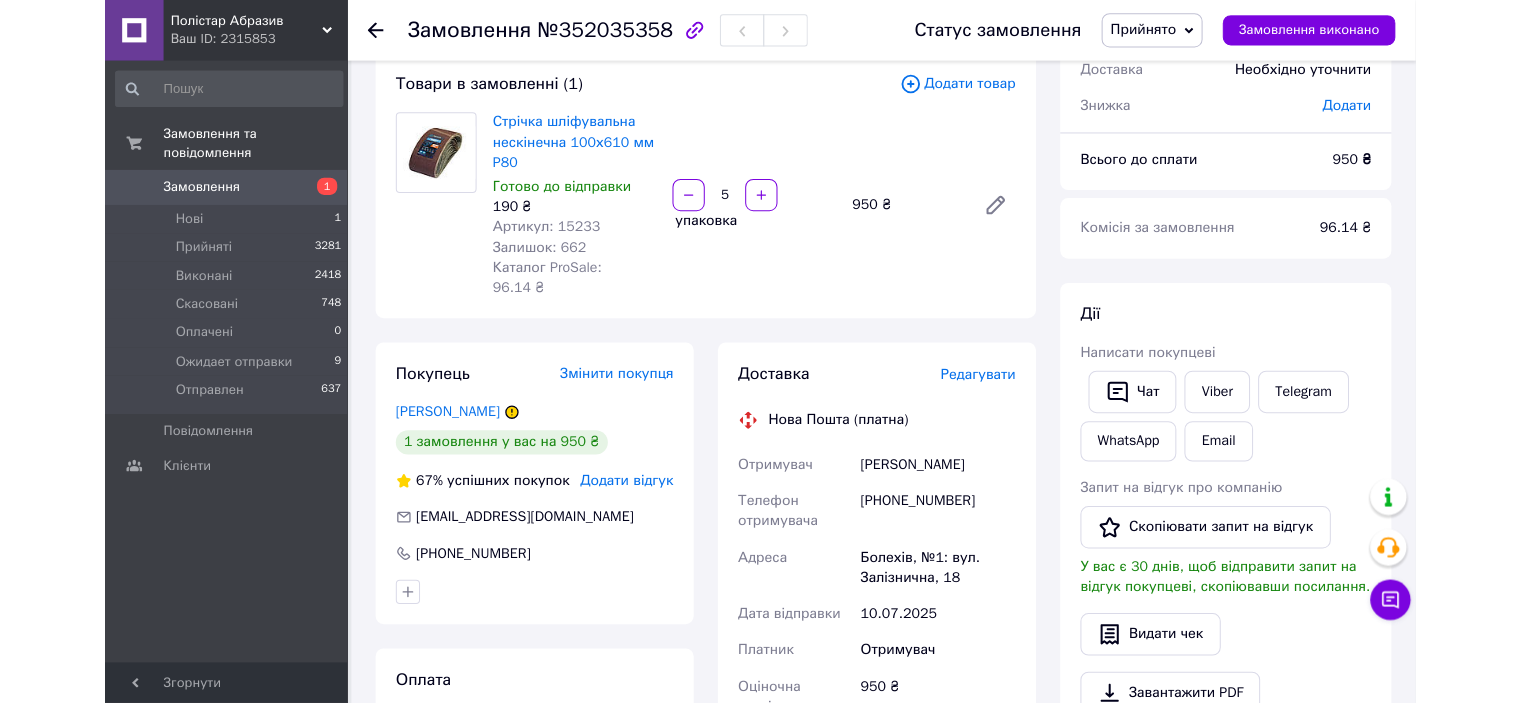 scroll, scrollTop: 160, scrollLeft: 0, axis: vertical 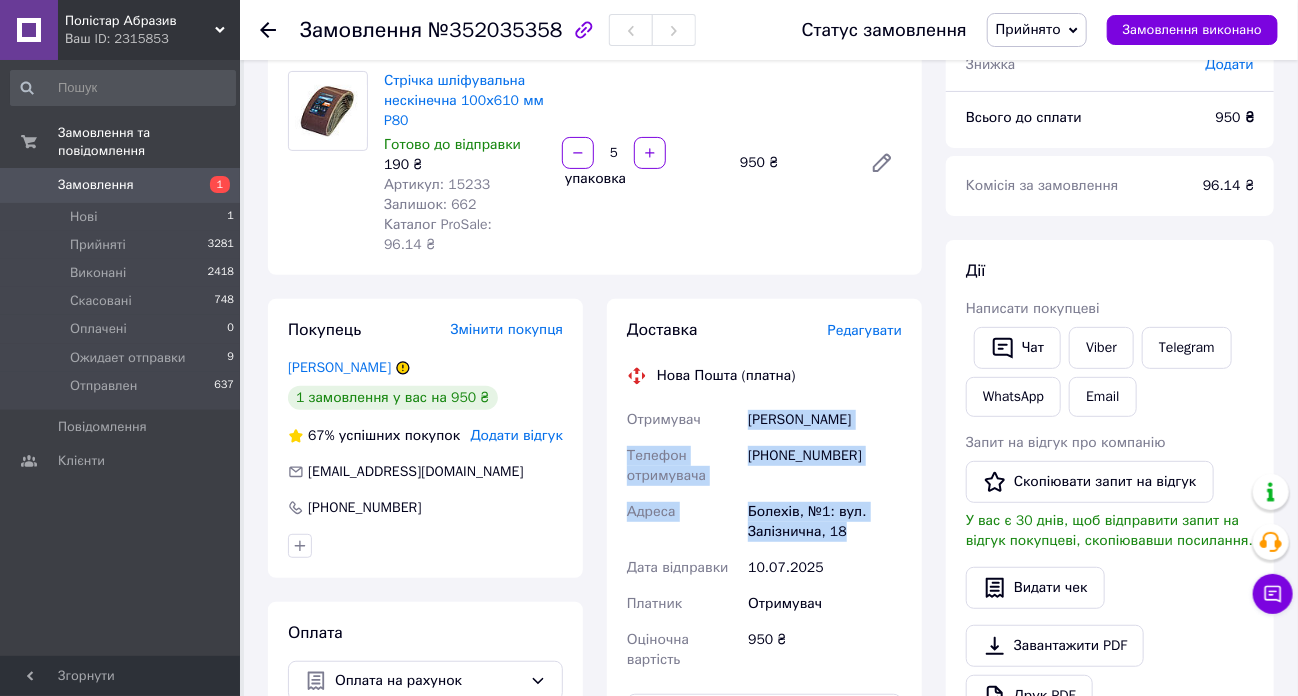 drag, startPoint x: 856, startPoint y: 511, endPoint x: 726, endPoint y: 403, distance: 169.00888 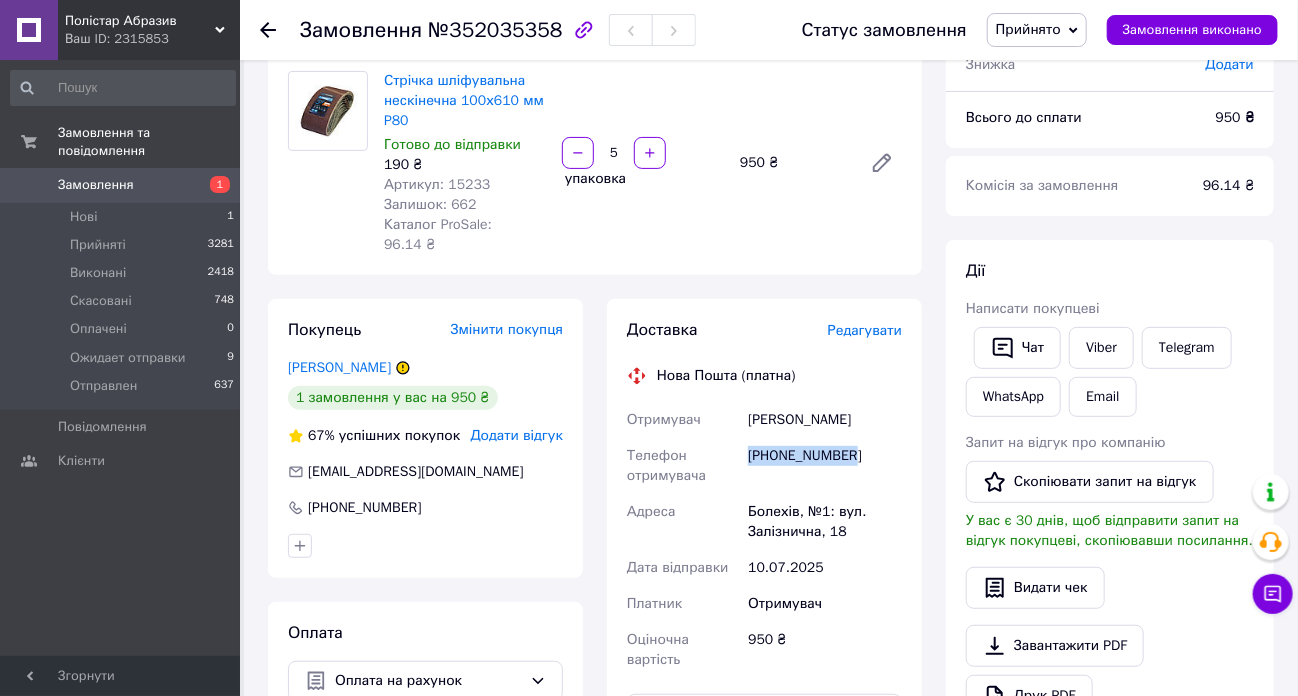 drag, startPoint x: 853, startPoint y: 431, endPoint x: 750, endPoint y: 427, distance: 103.077644 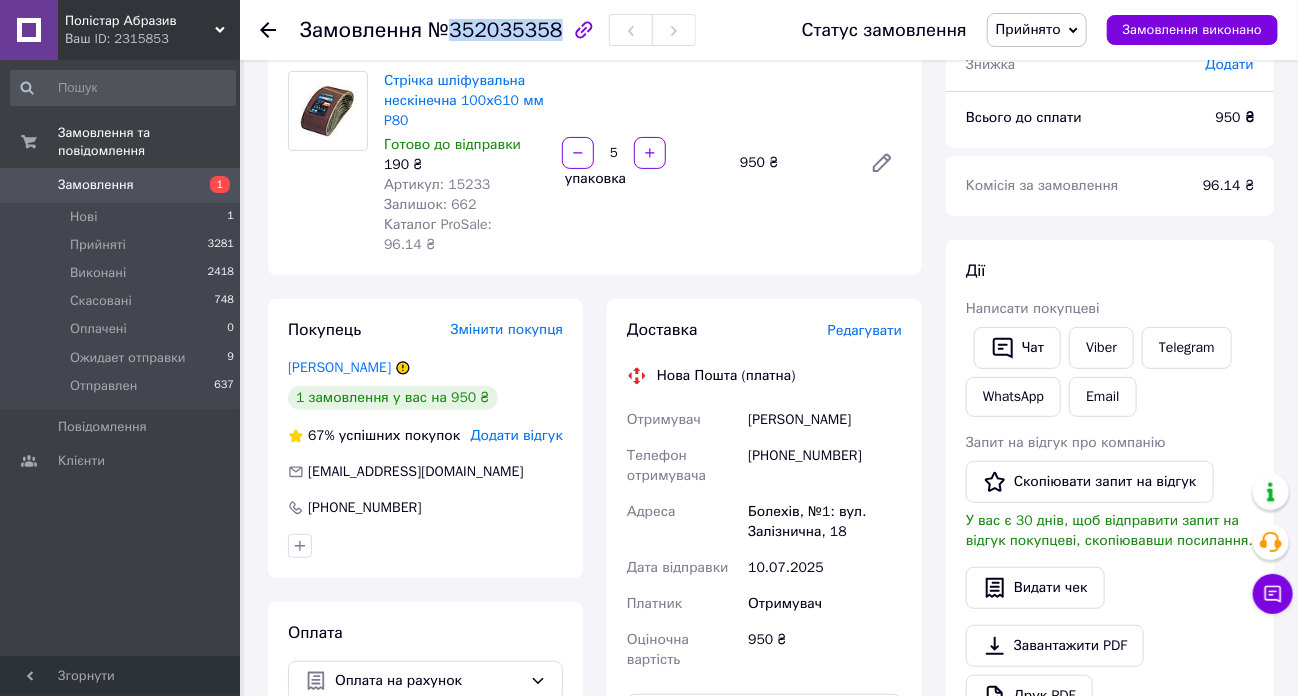 drag, startPoint x: 473, startPoint y: 37, endPoint x: 544, endPoint y: 36, distance: 71.00704 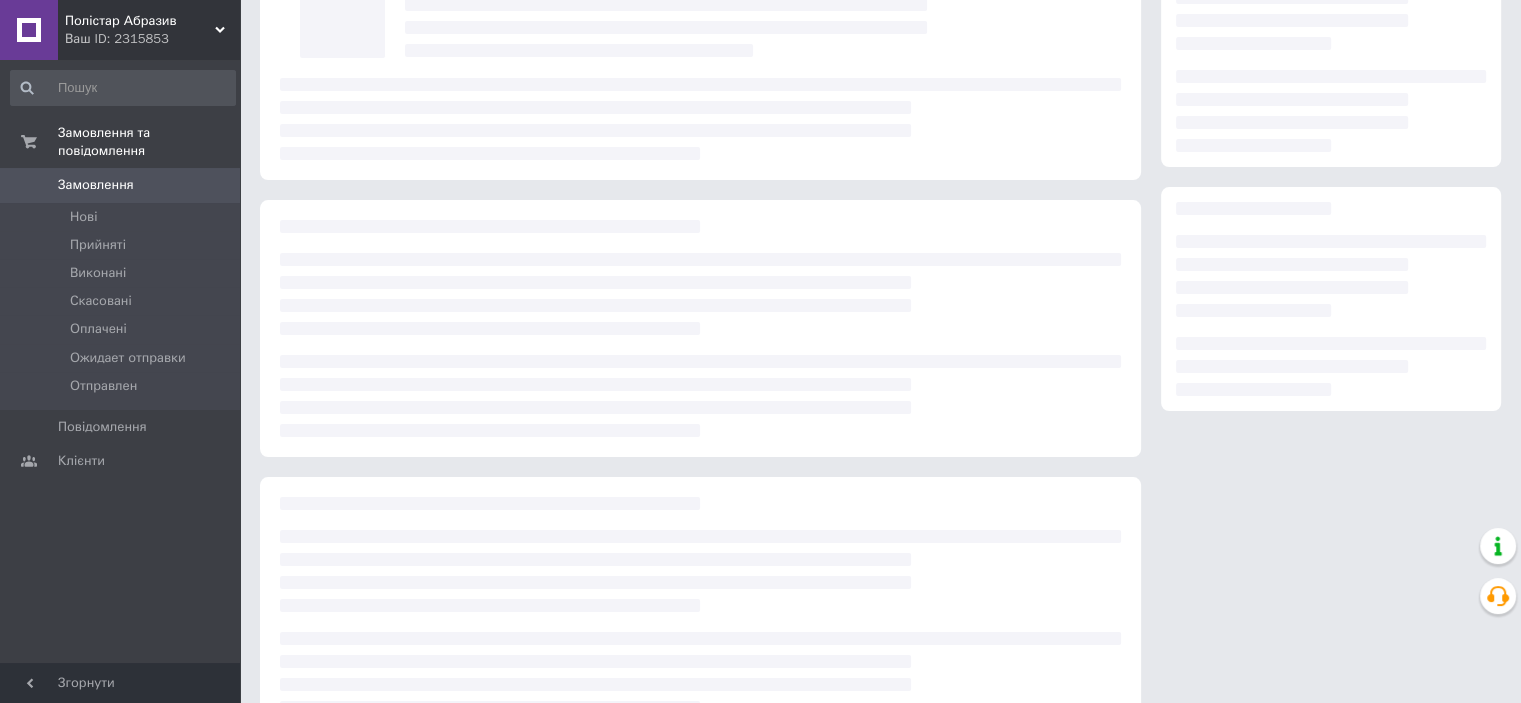 scroll, scrollTop: 160, scrollLeft: 0, axis: vertical 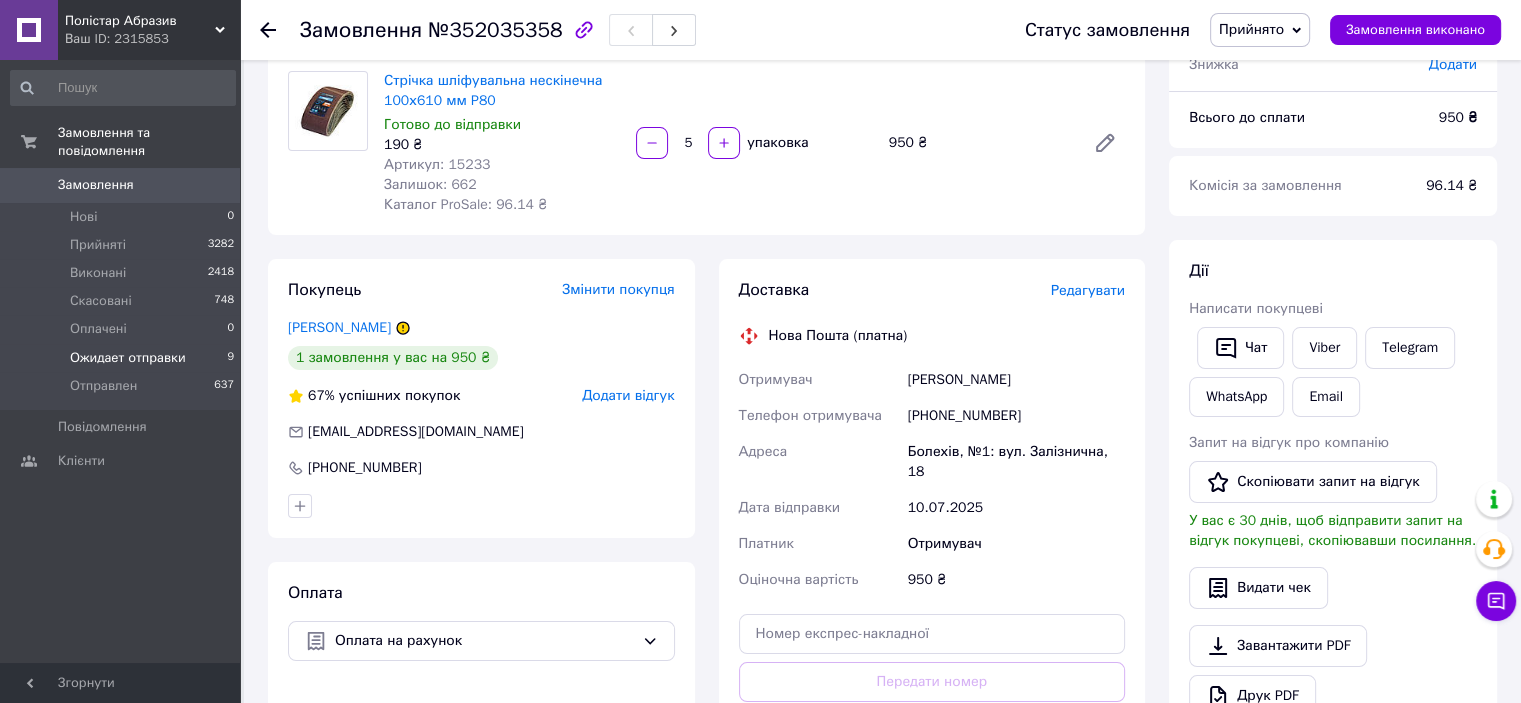 click on "Ожидает отправки" at bounding box center [128, 358] 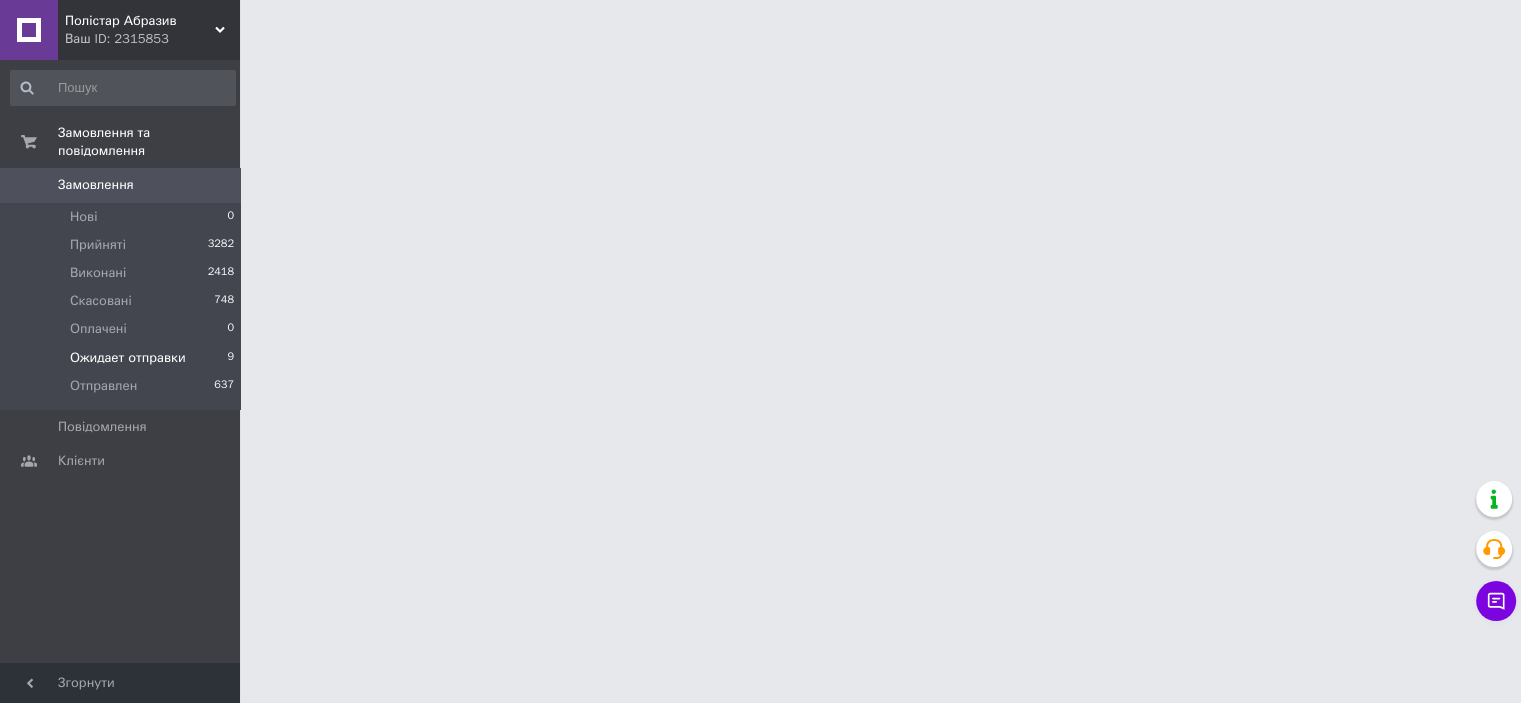 scroll, scrollTop: 0, scrollLeft: 0, axis: both 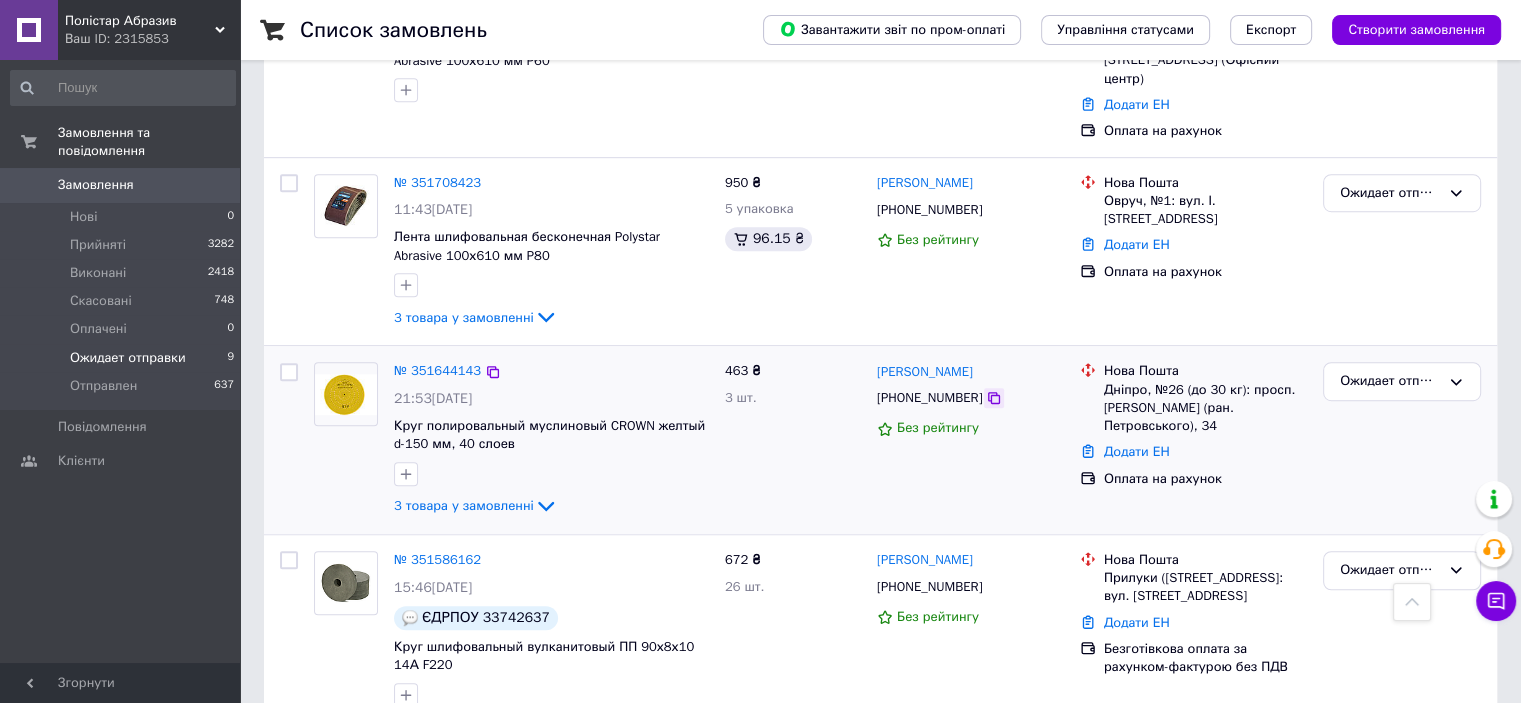 click 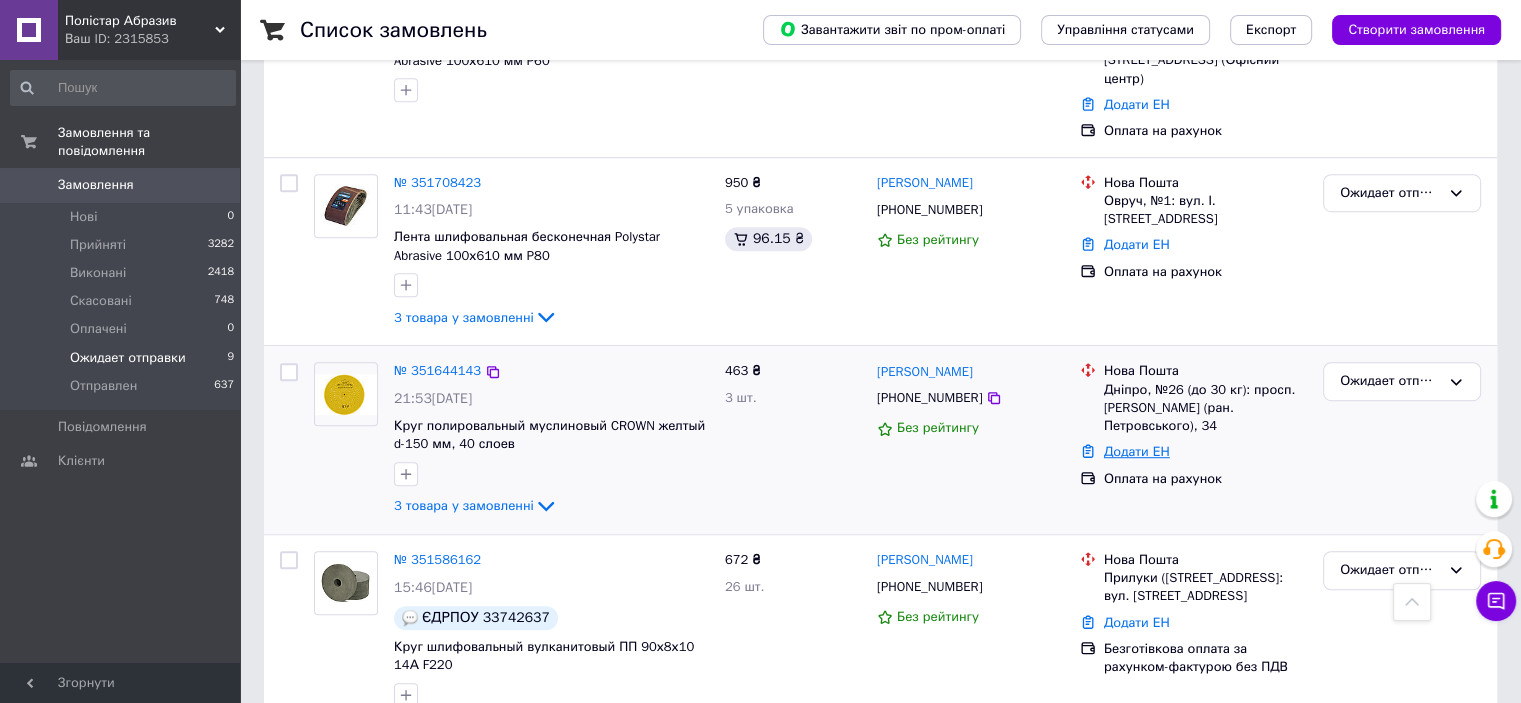 click on "Додати ЕН" at bounding box center [1137, 451] 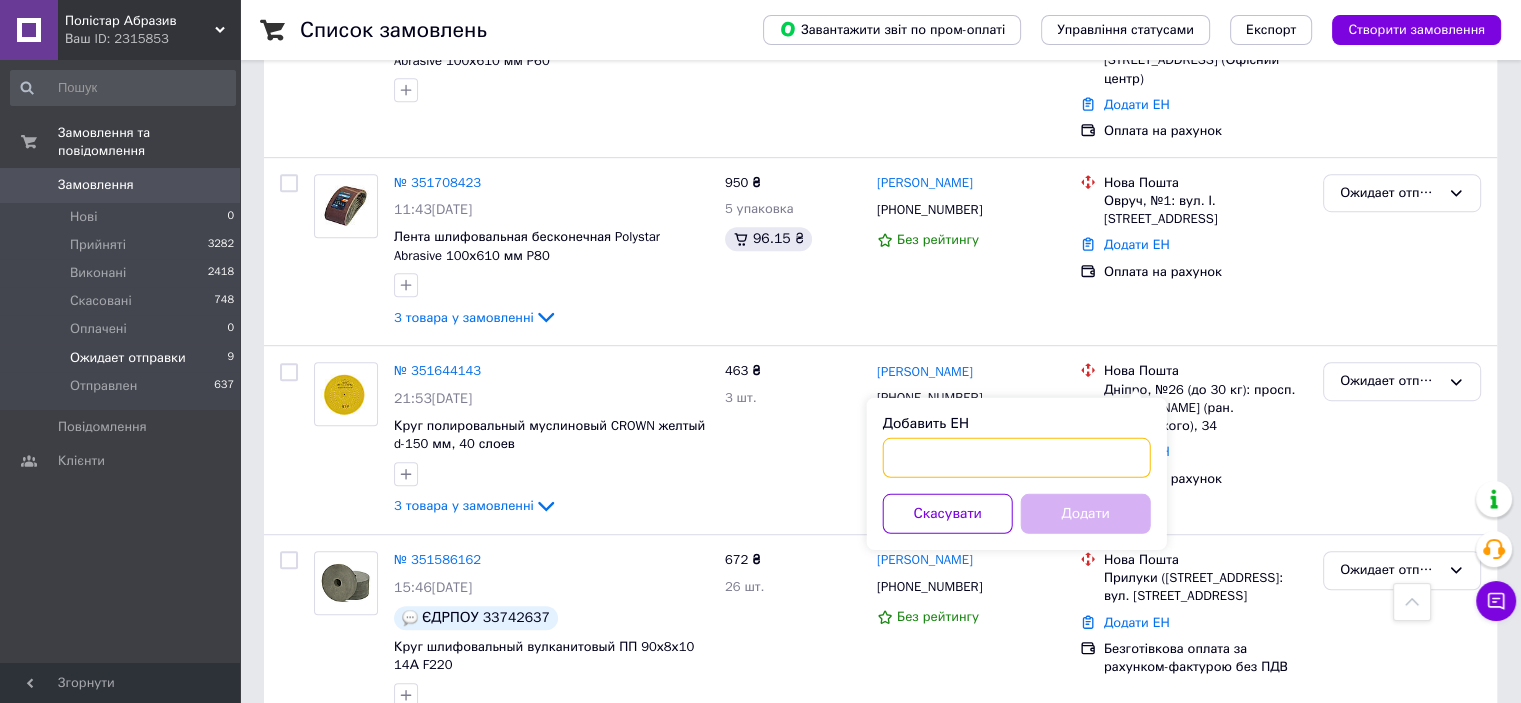 click on "Добавить ЕН" at bounding box center (1017, 458) 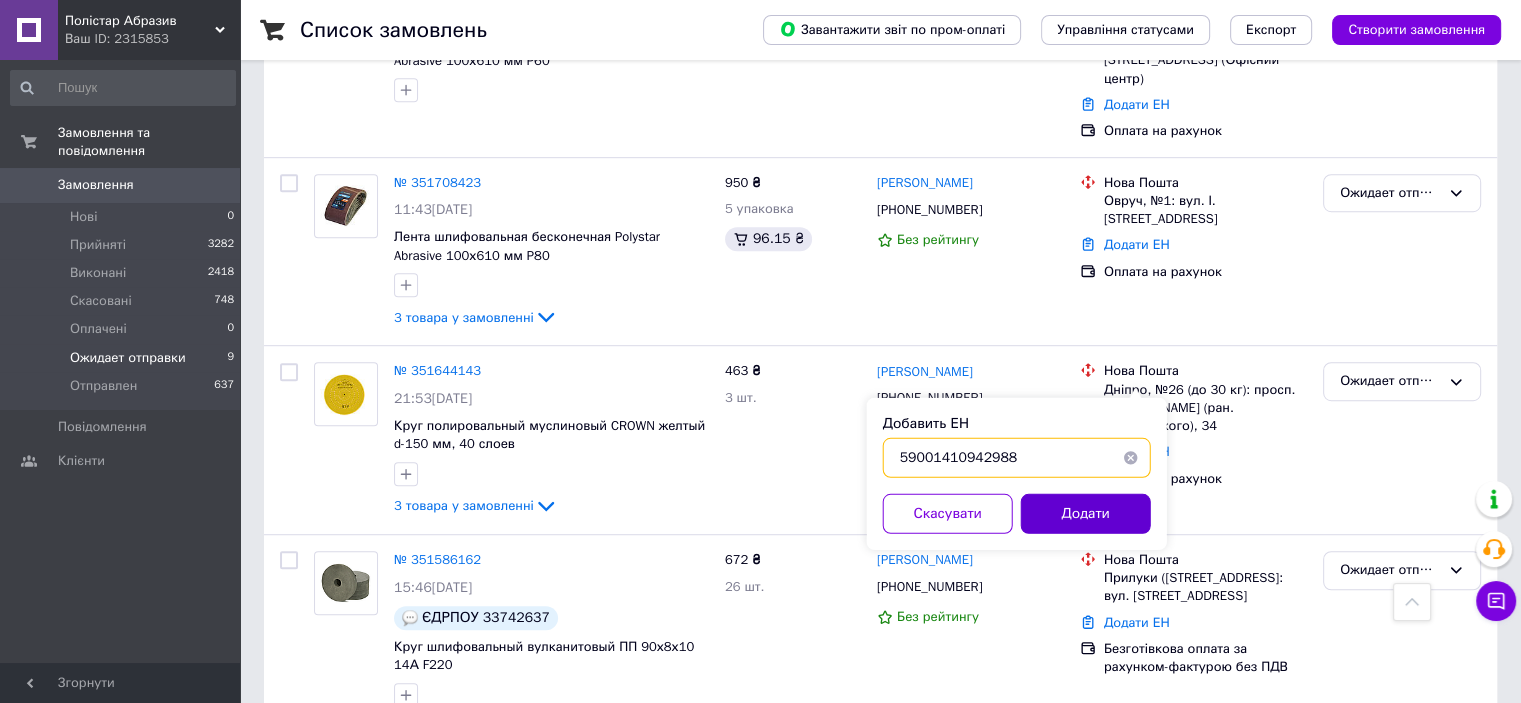 type on "59001410942988" 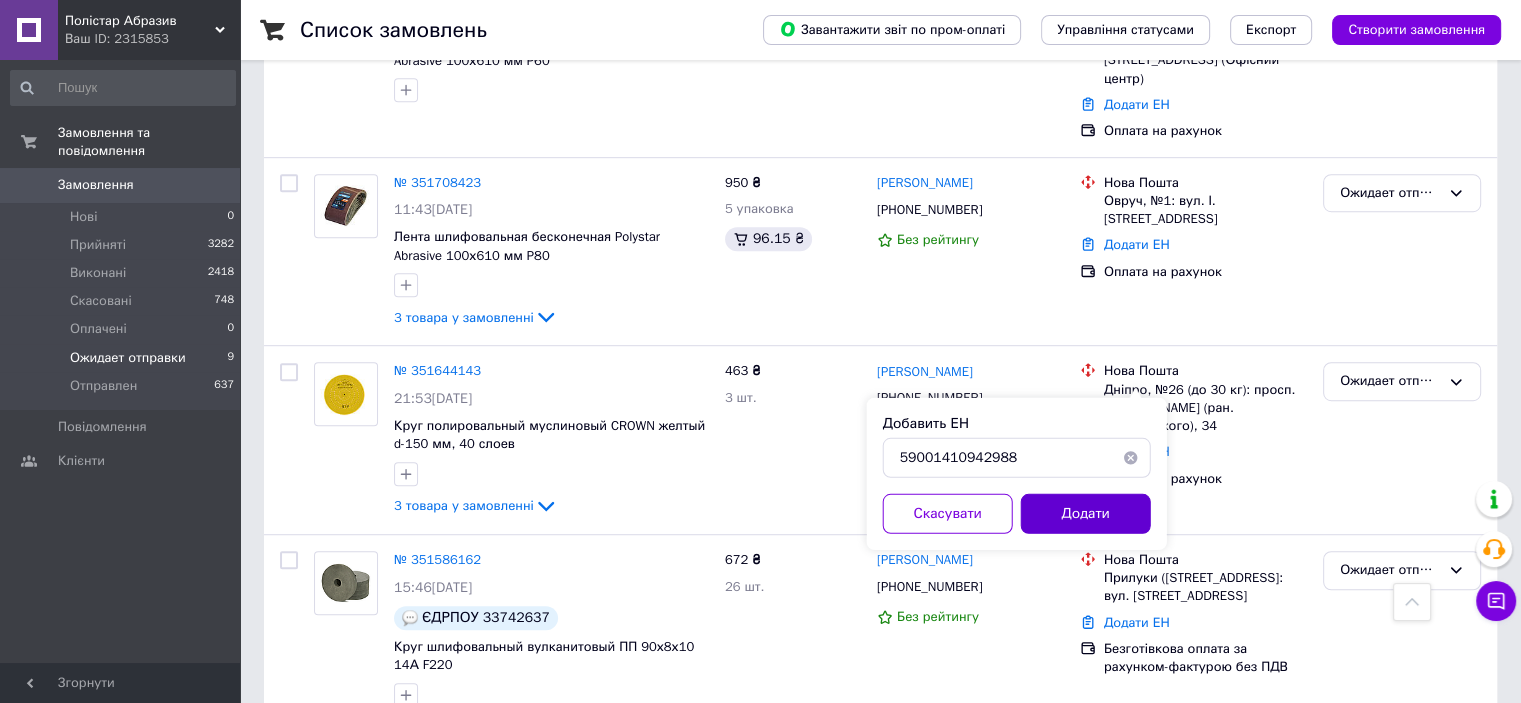 click on "Додати" at bounding box center [1086, 514] 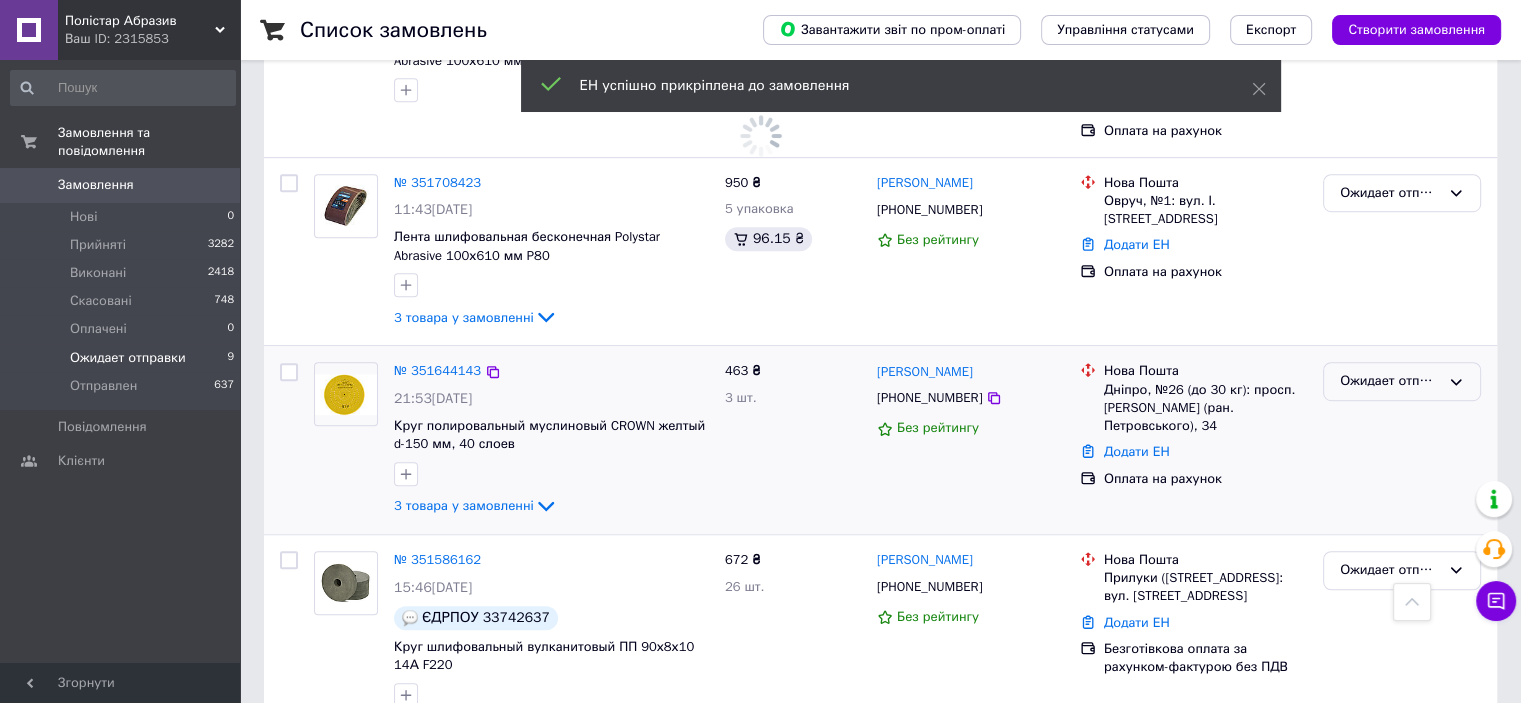 click on "Ожидает отправки" at bounding box center [1390, 381] 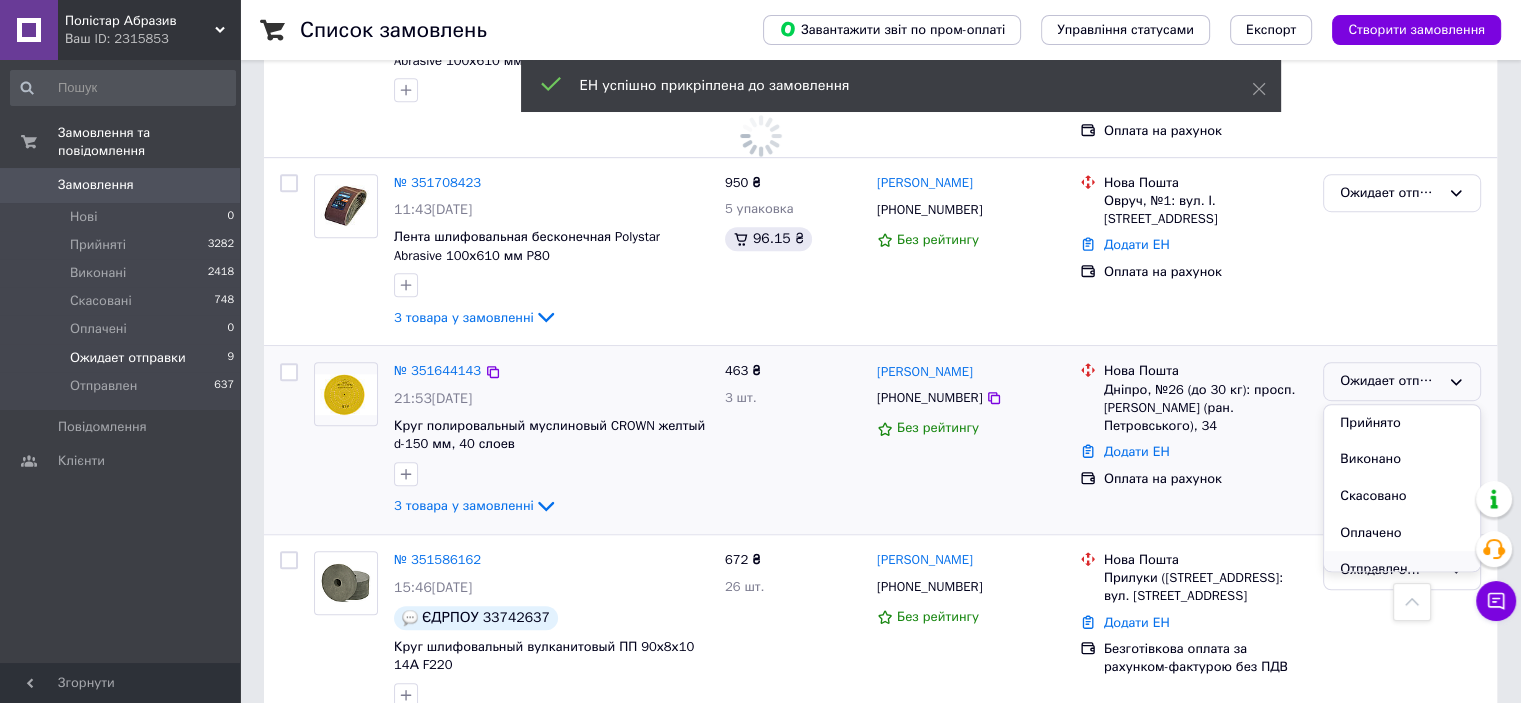 click on "Отправлен" at bounding box center (1402, 569) 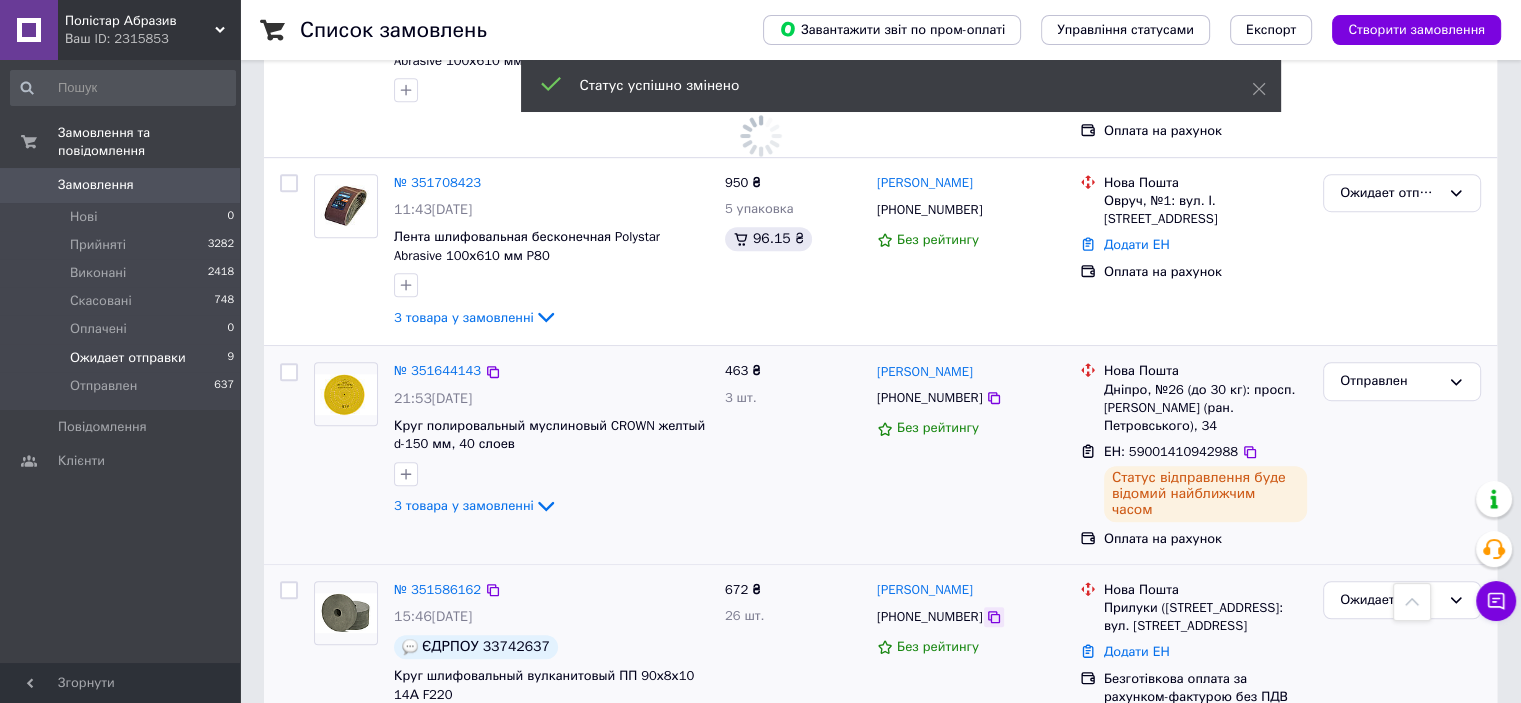 click 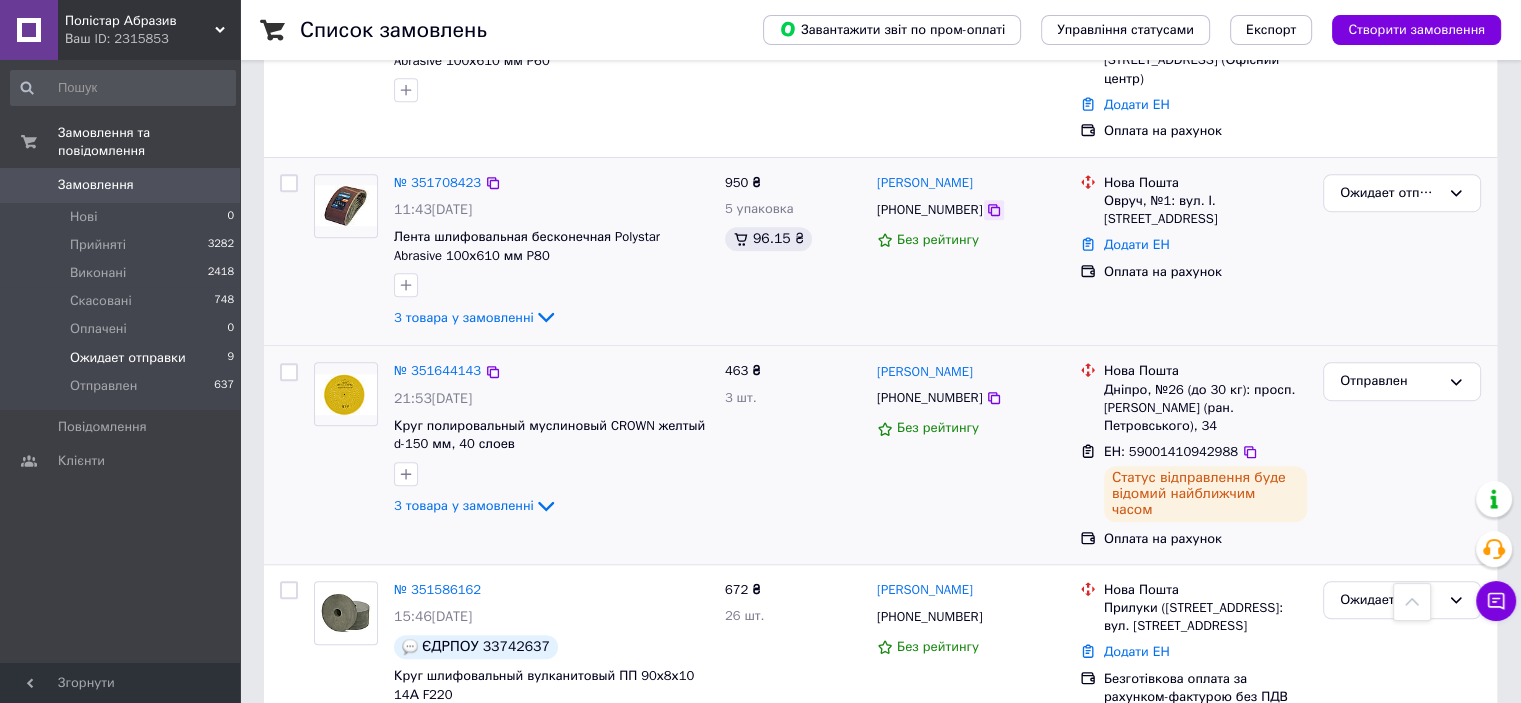 click at bounding box center (994, 210) 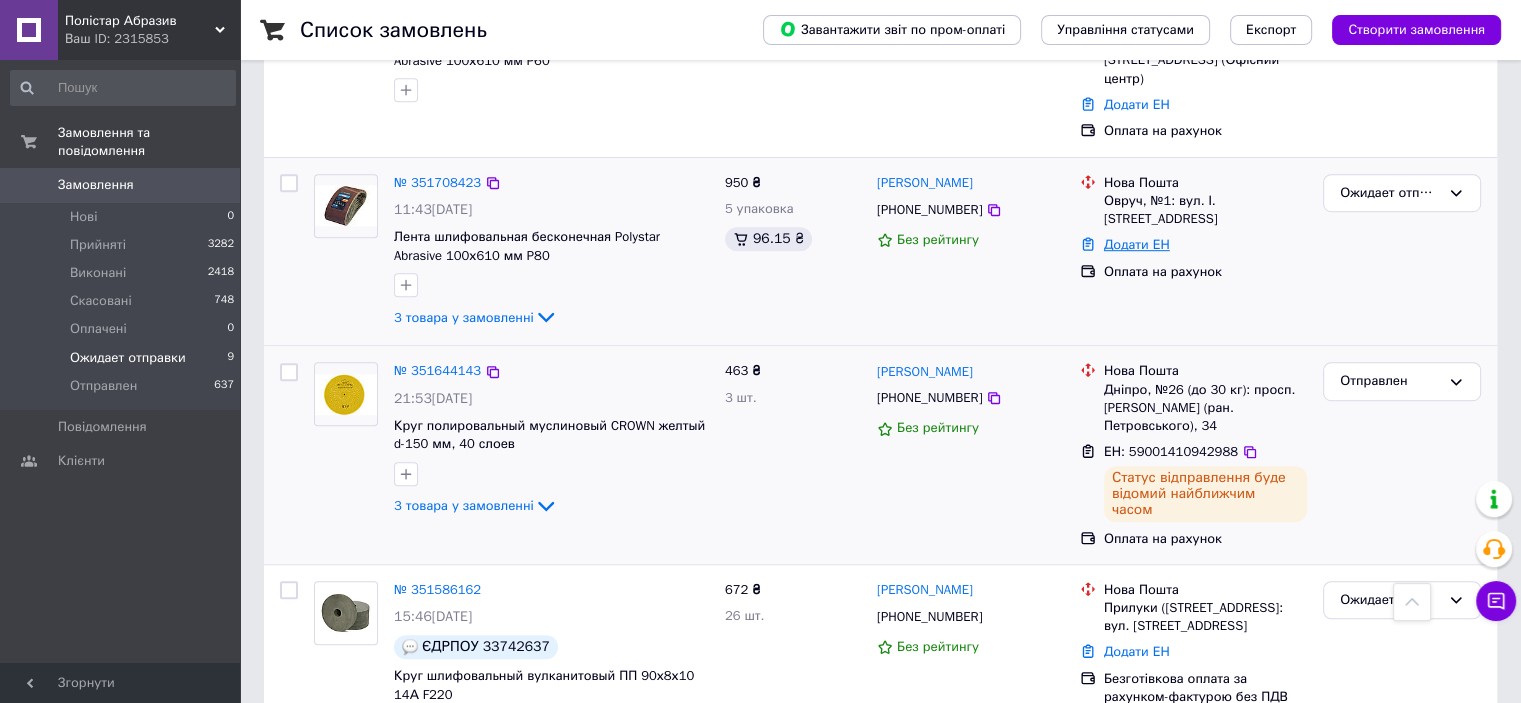 click on "Додати ЕН" at bounding box center [1137, 244] 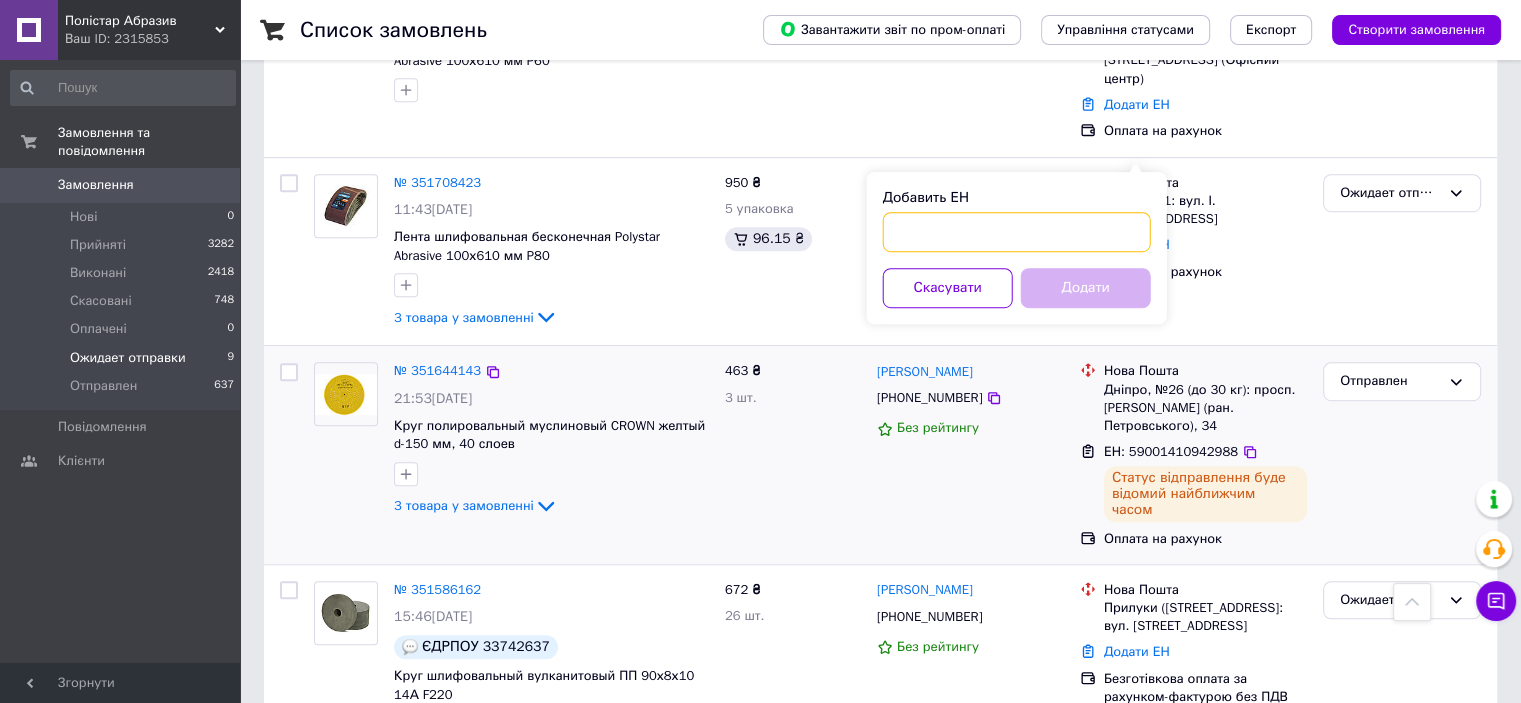 click on "Добавить ЕН" at bounding box center (1017, 232) 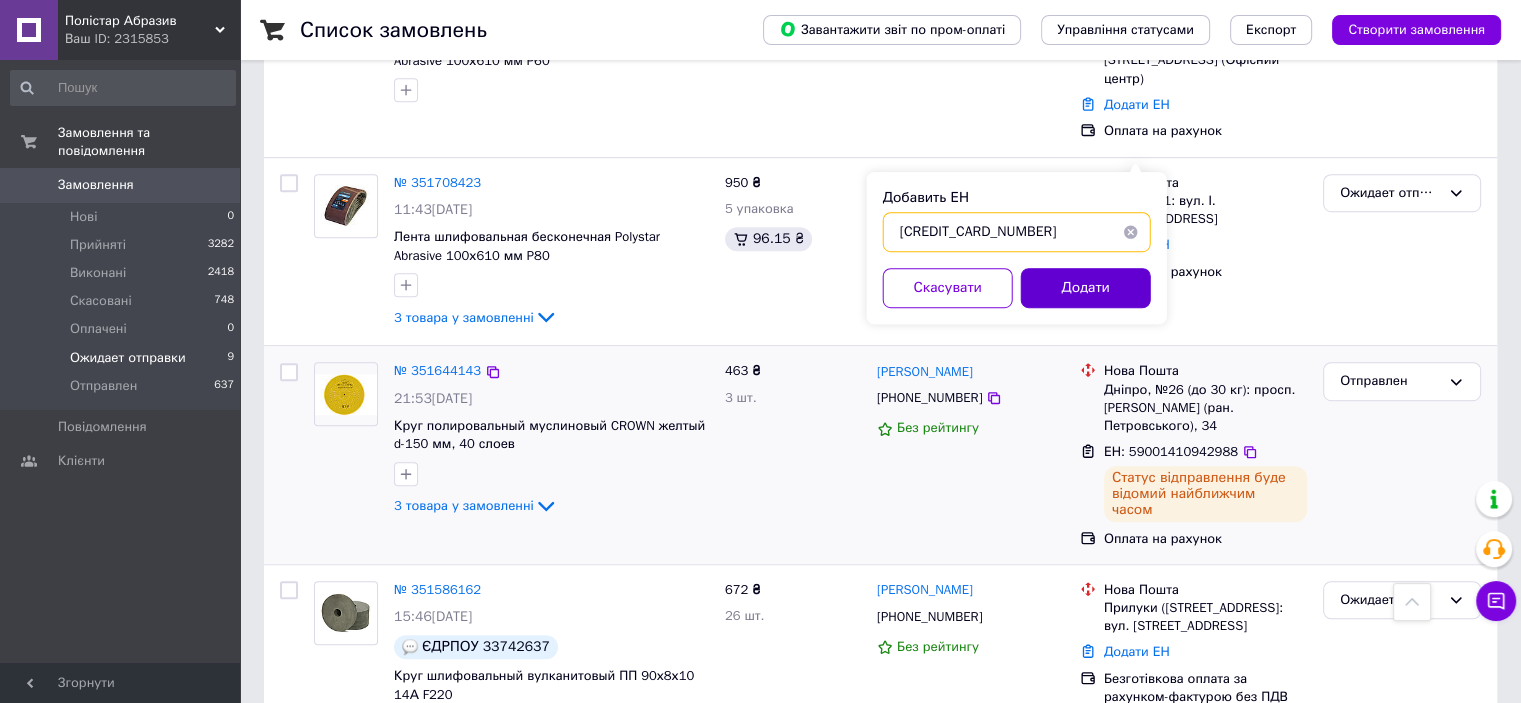type on "59001410940280" 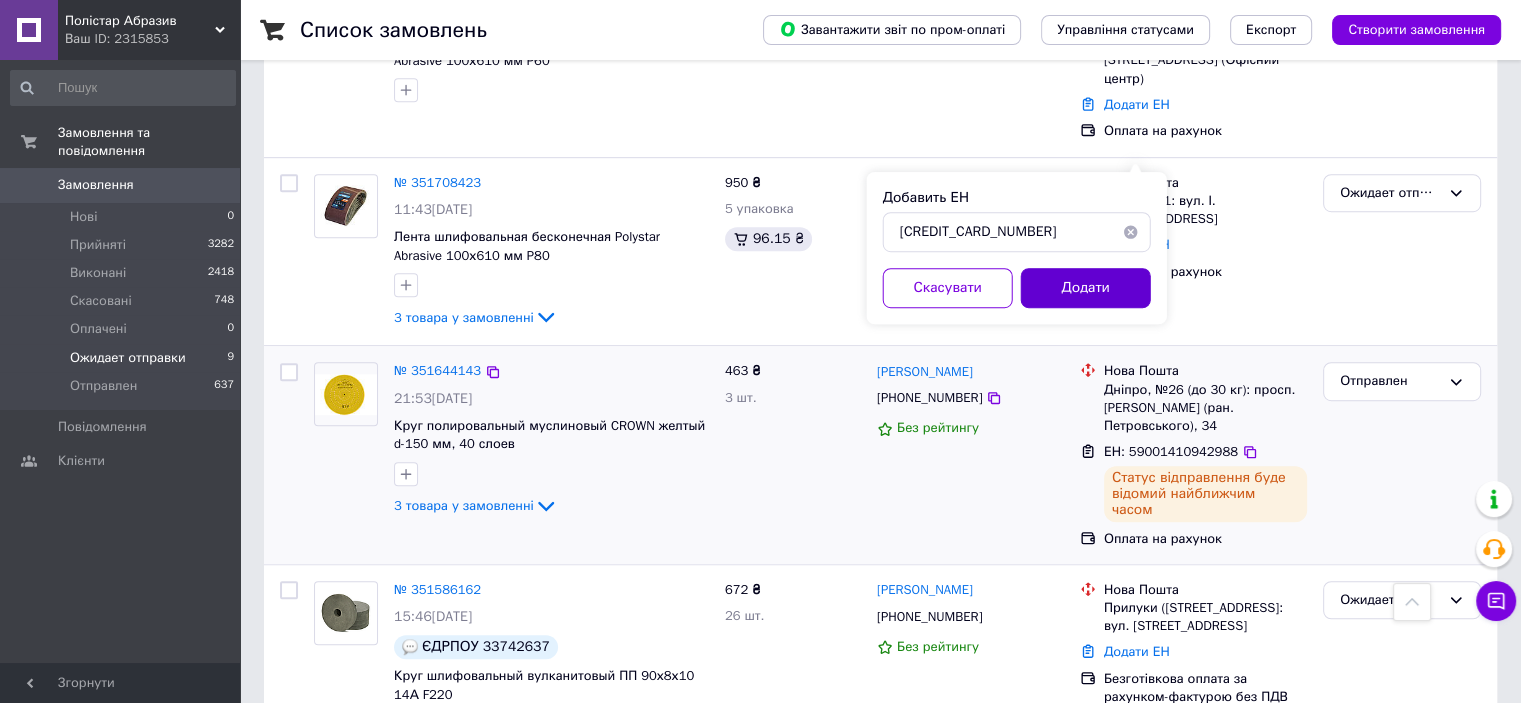 click on "Додати" at bounding box center [1086, 288] 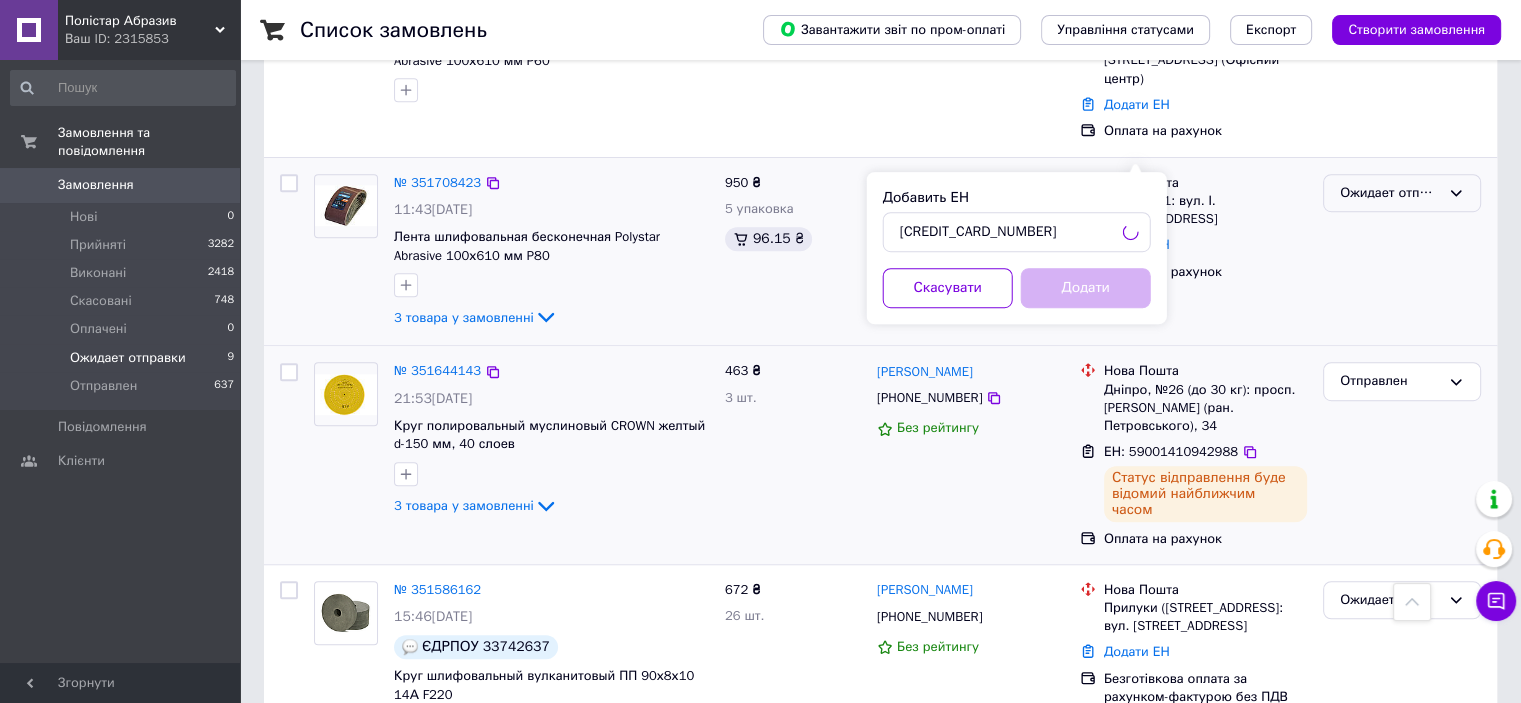 click on "Ожидает отправки" at bounding box center (1402, 193) 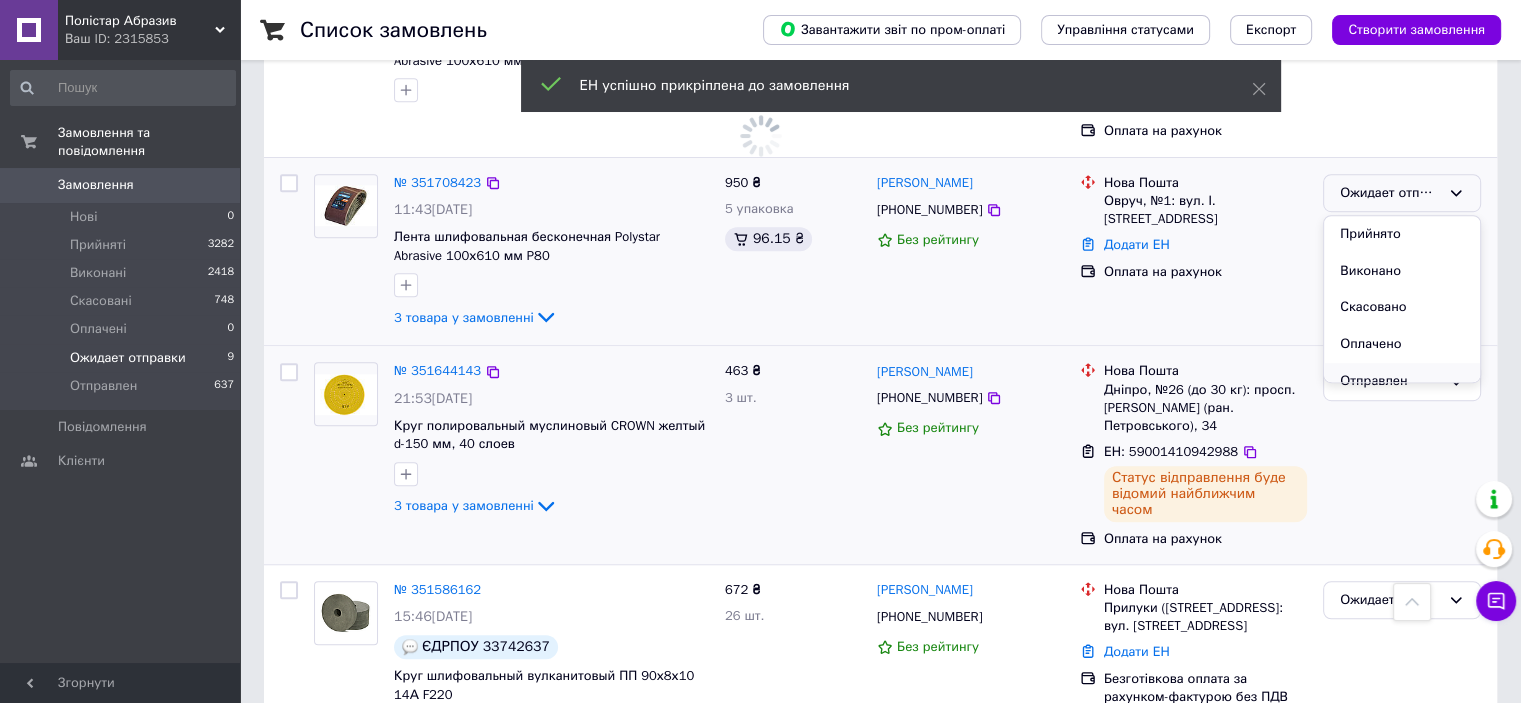 click on "Отправлен" at bounding box center [1402, 381] 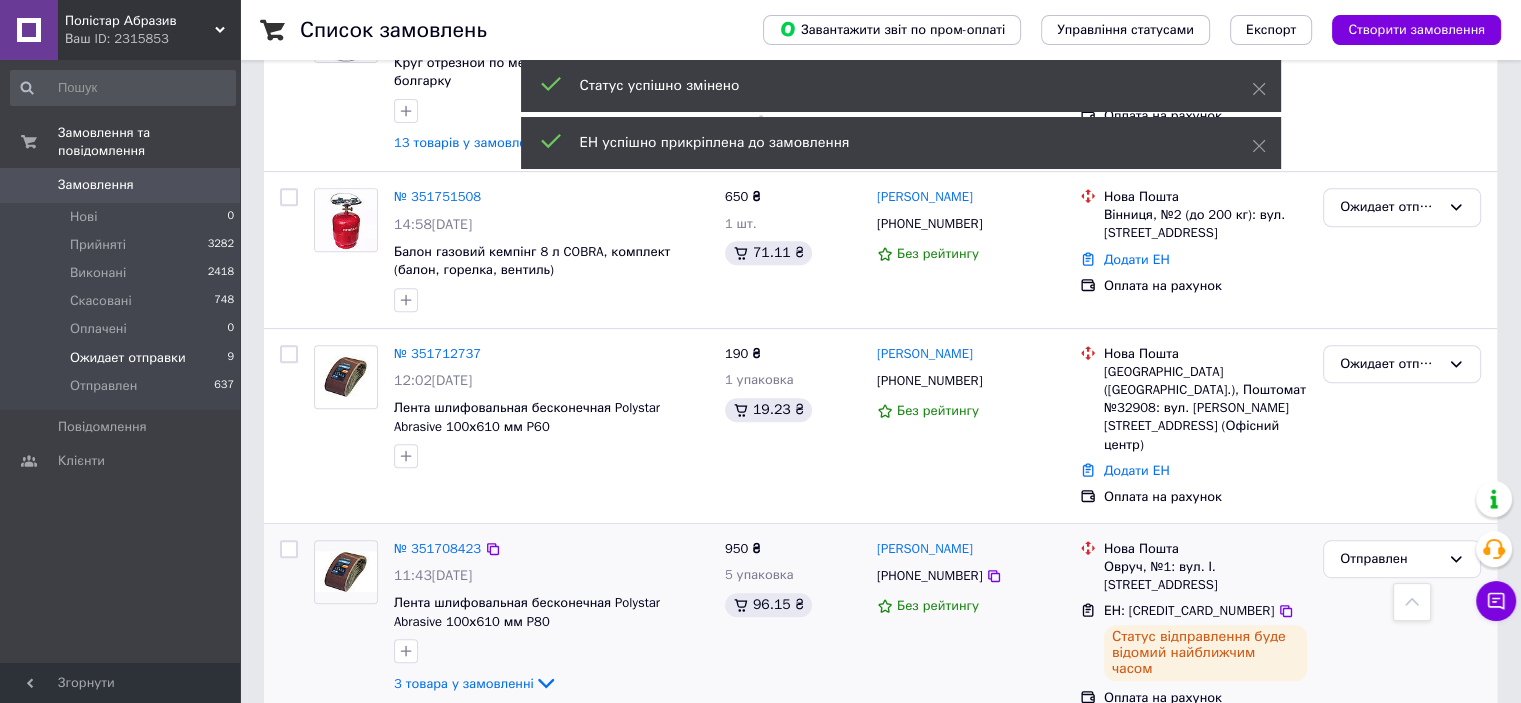 scroll, scrollTop: 796, scrollLeft: 0, axis: vertical 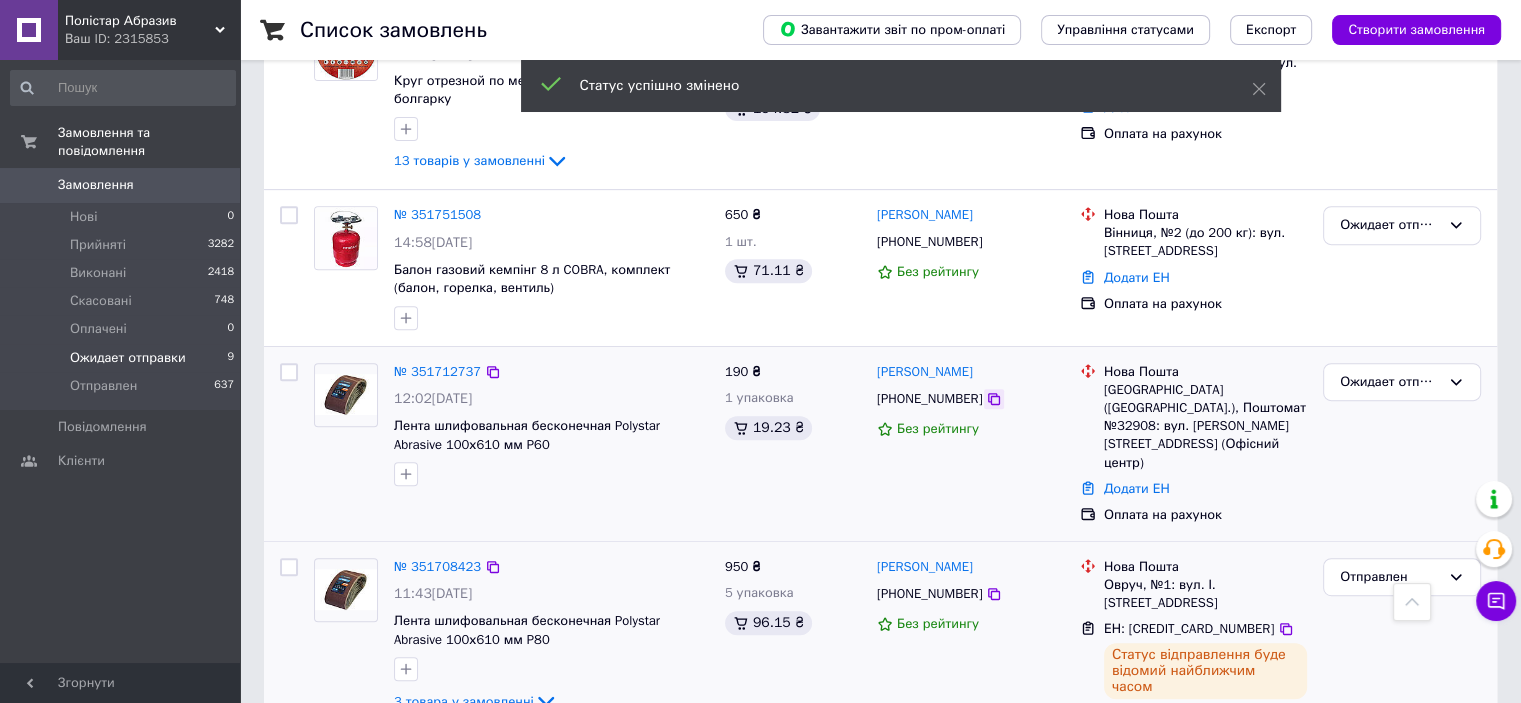 click at bounding box center [994, 399] 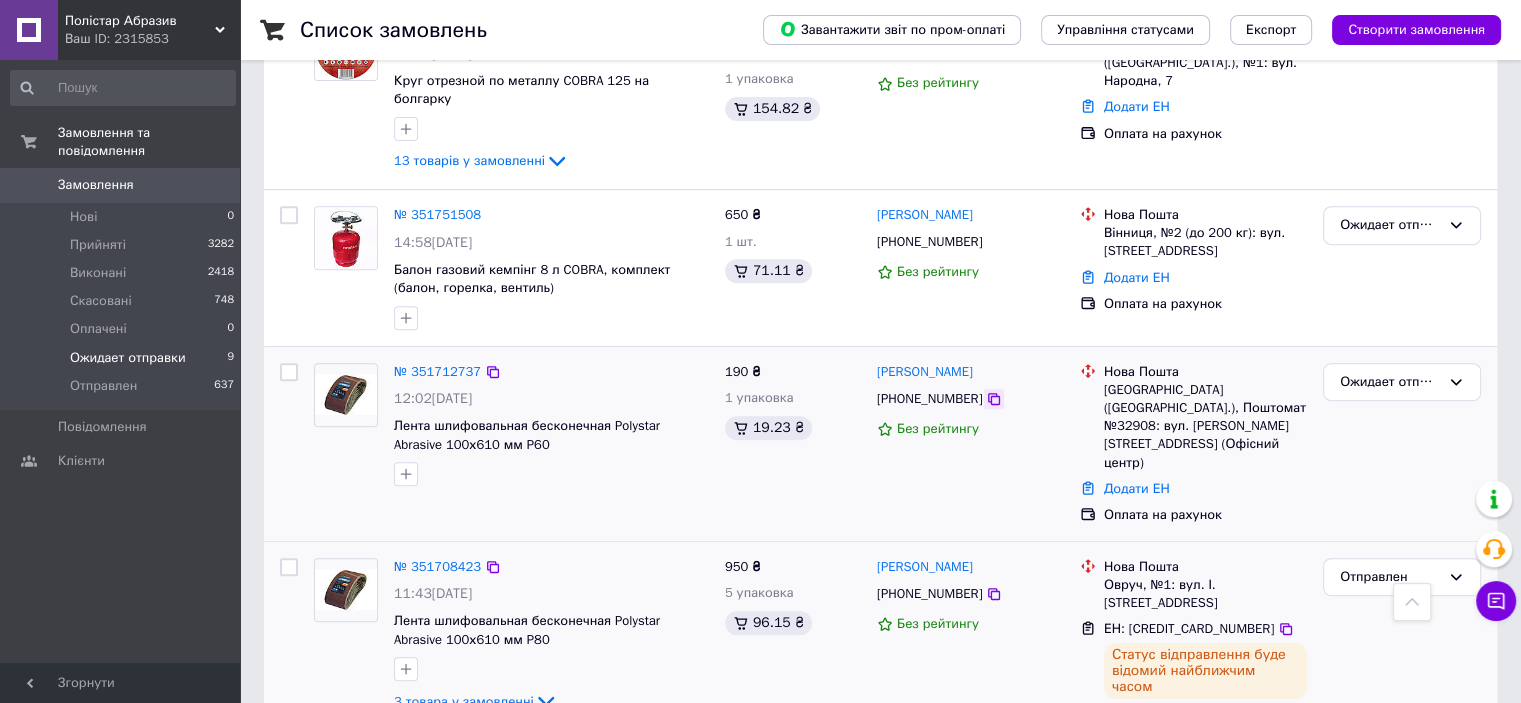 click 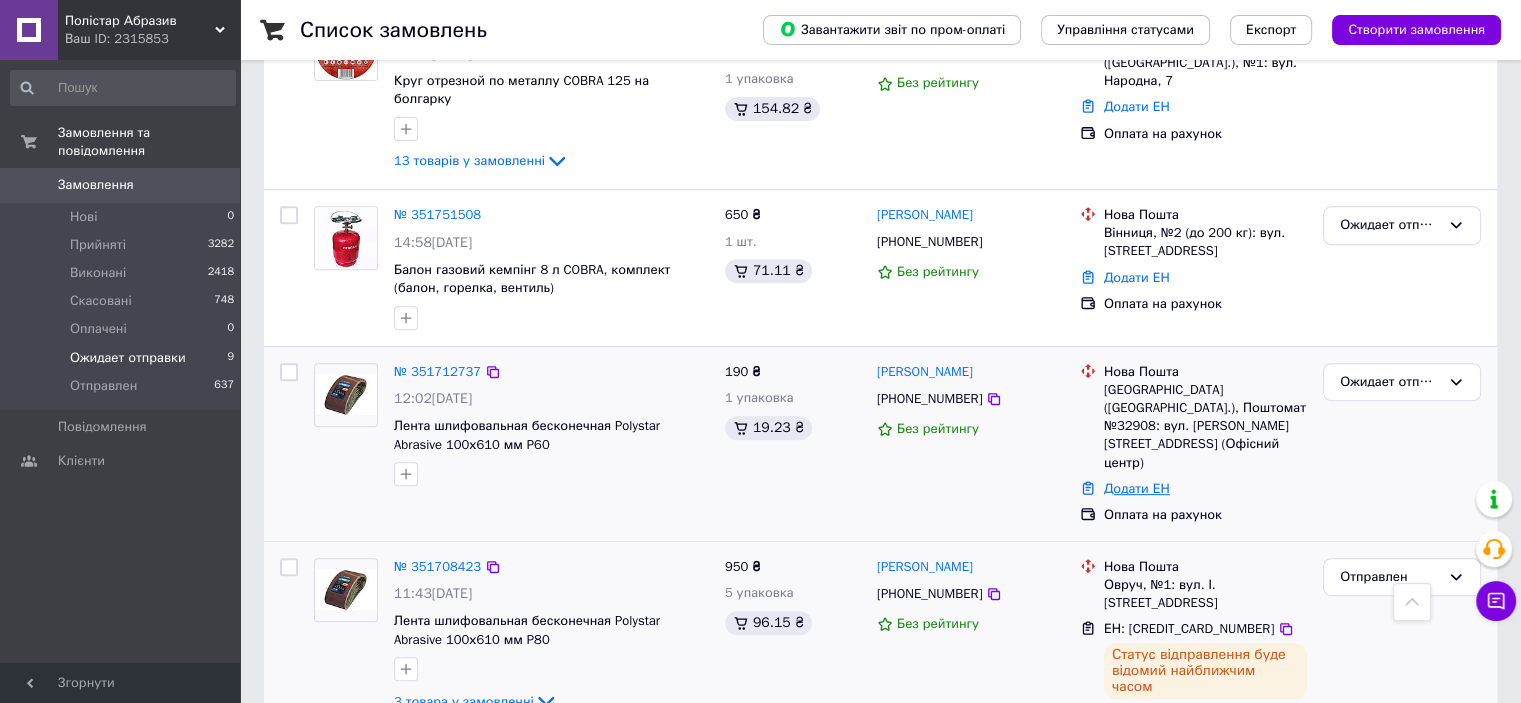 click on "Додати ЕН" at bounding box center (1137, 488) 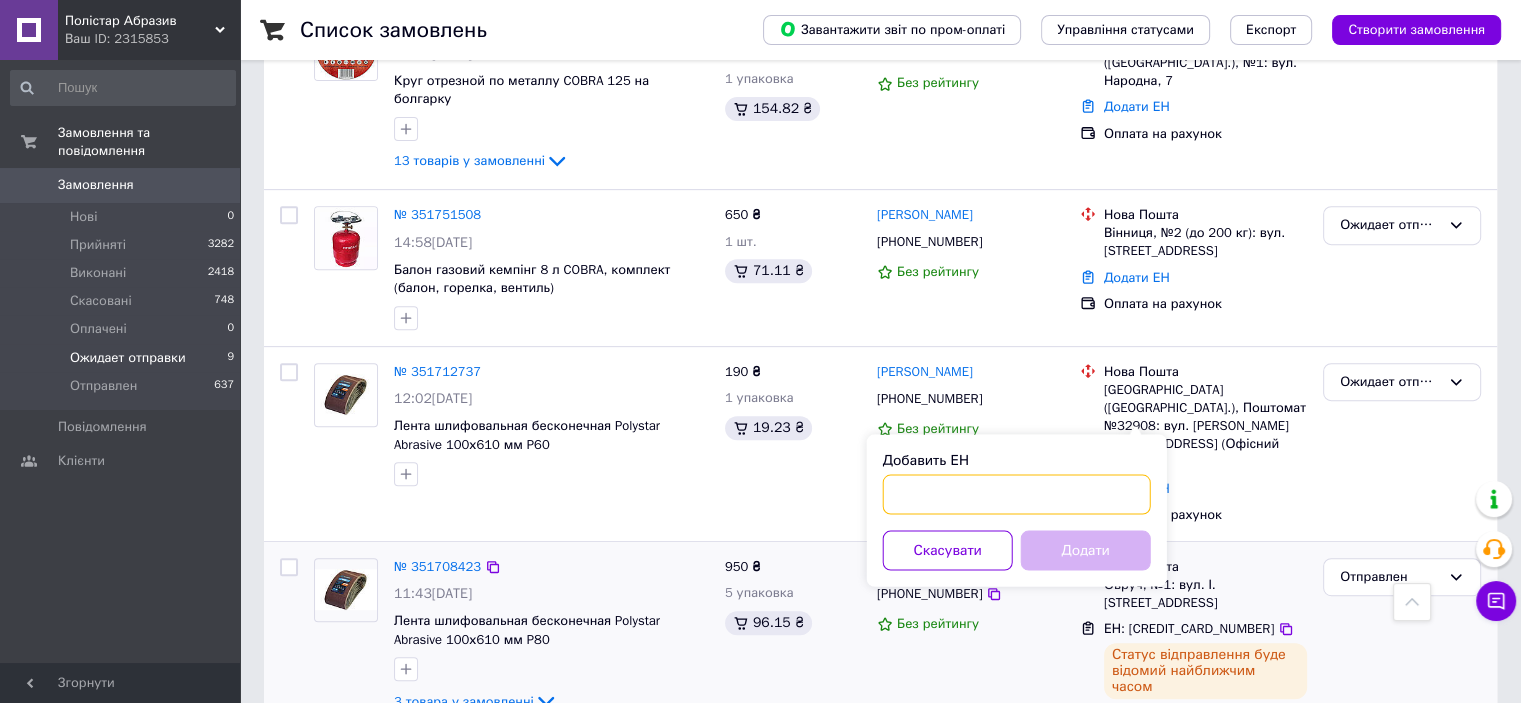 paste on "59001410945074" 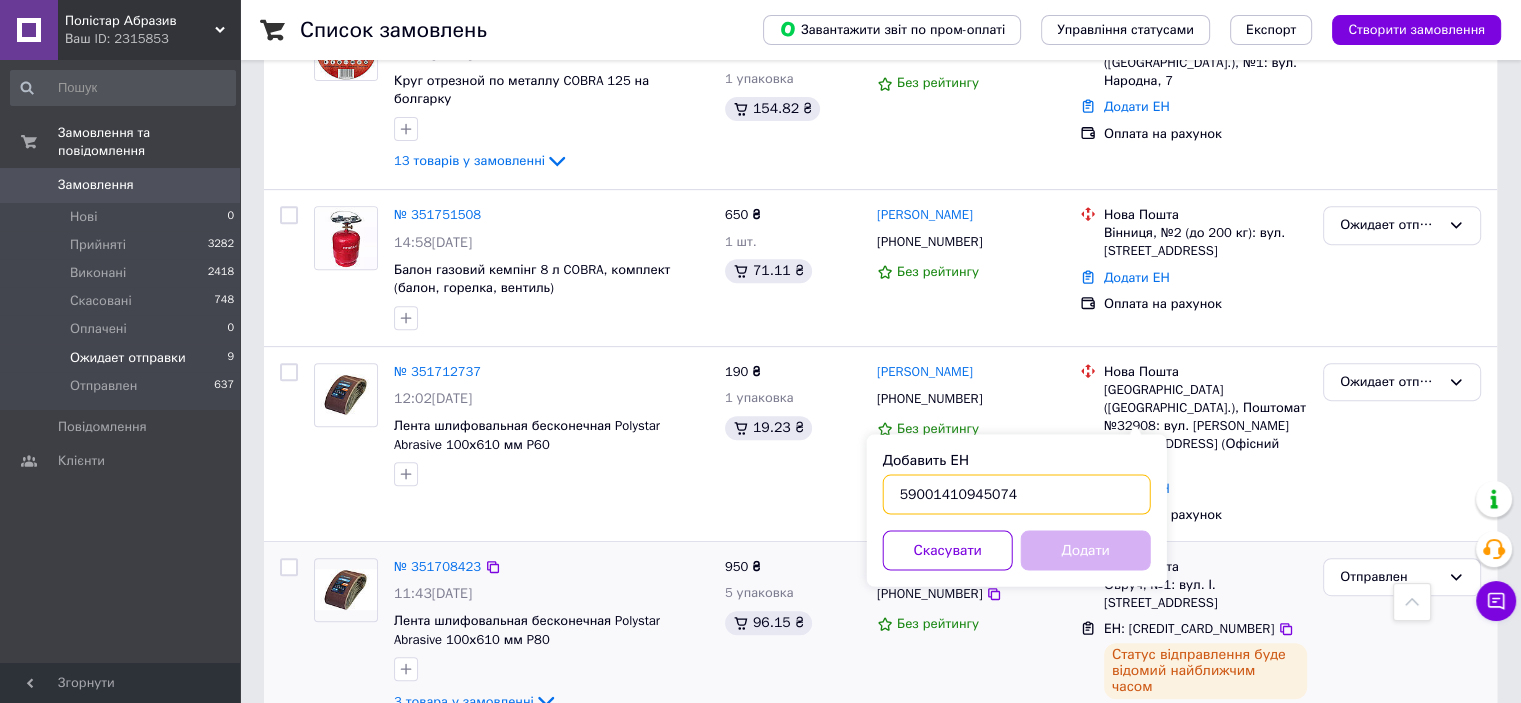 click on "59001410945074" at bounding box center (1017, 494) 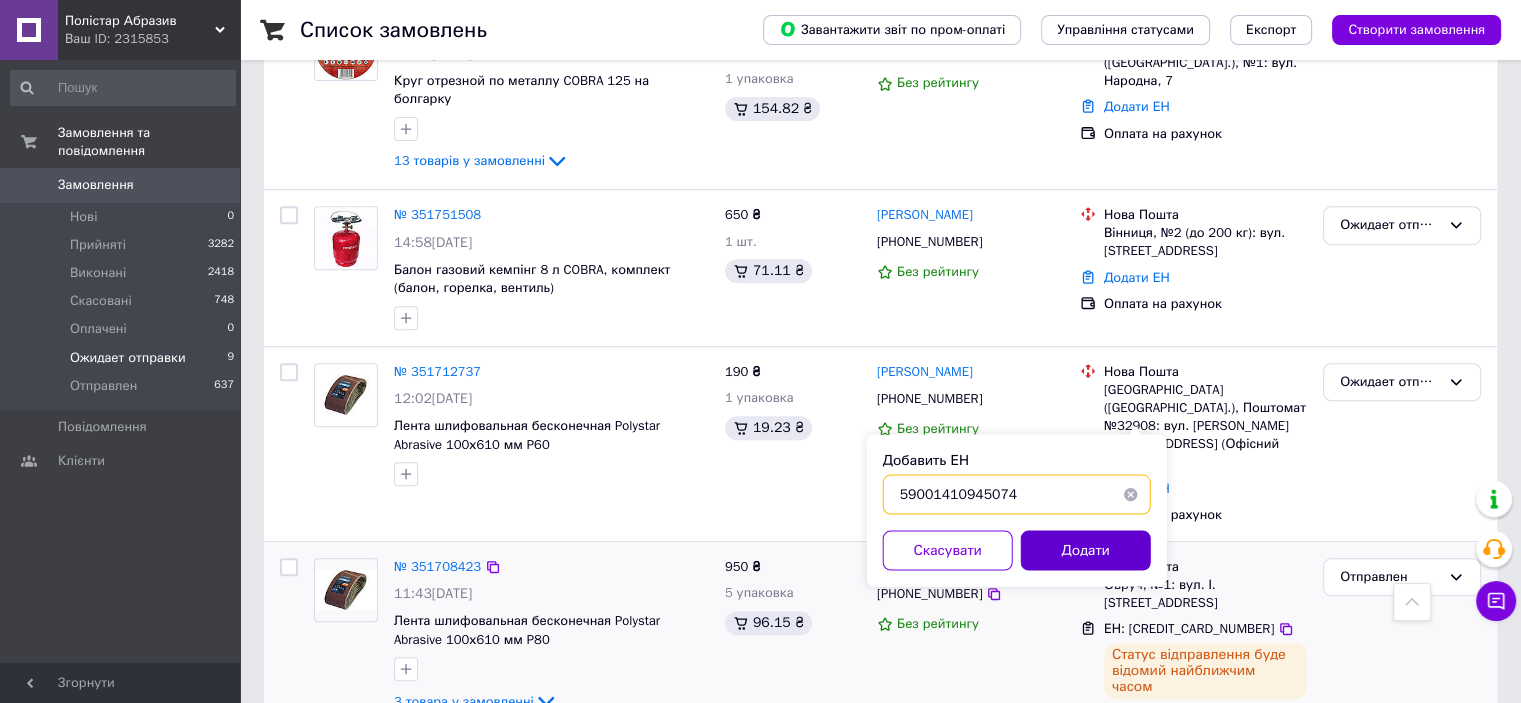 type on "59001410945074" 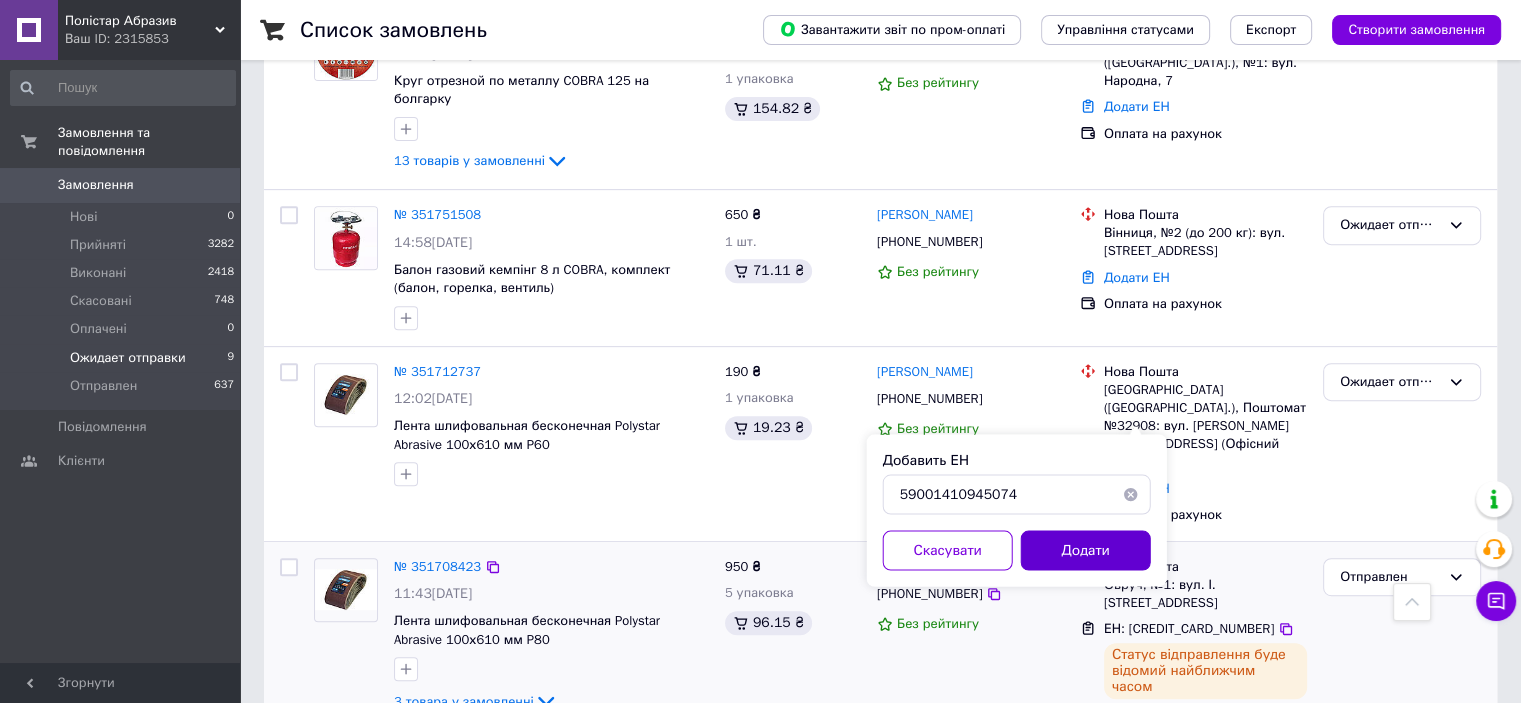 click on "Додати" at bounding box center (1086, 550) 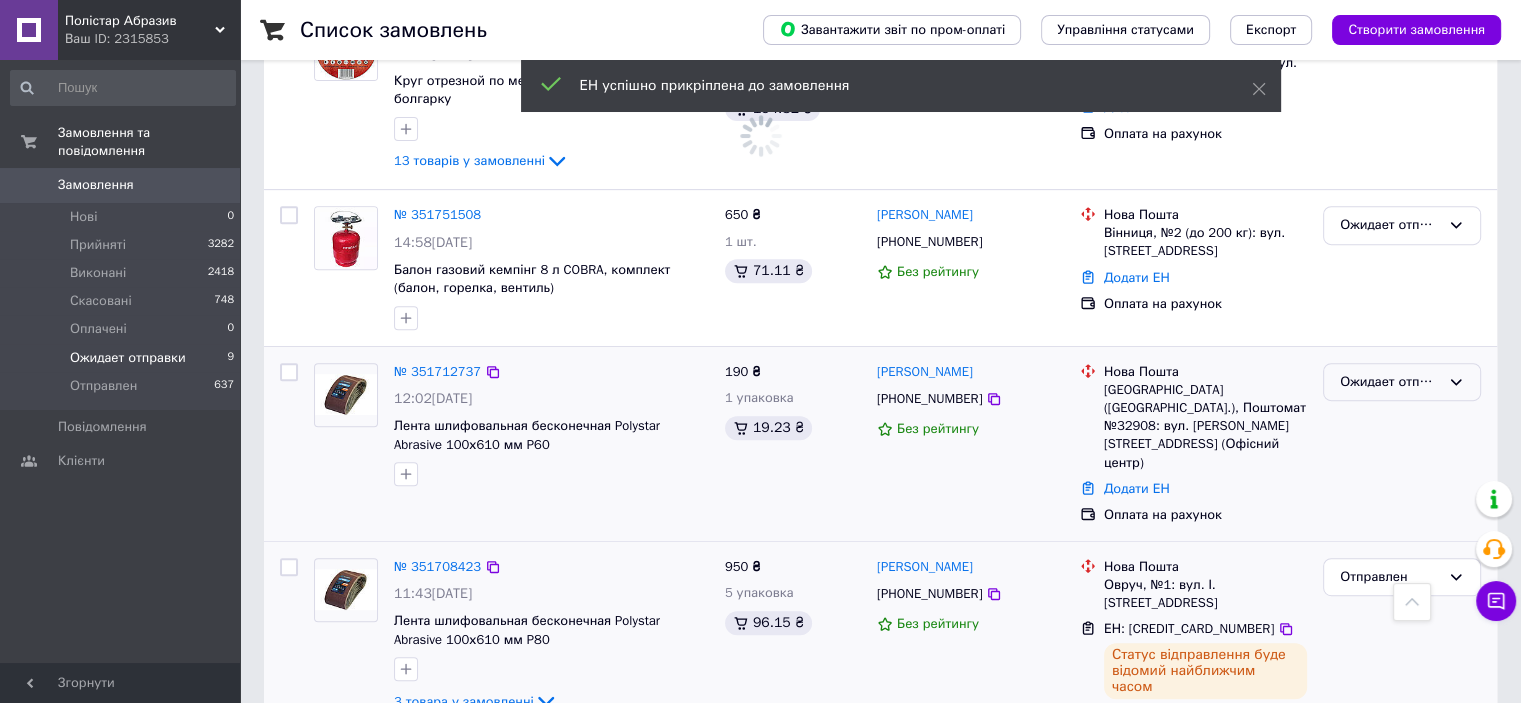 click on "Ожидает отправки" at bounding box center [1390, 382] 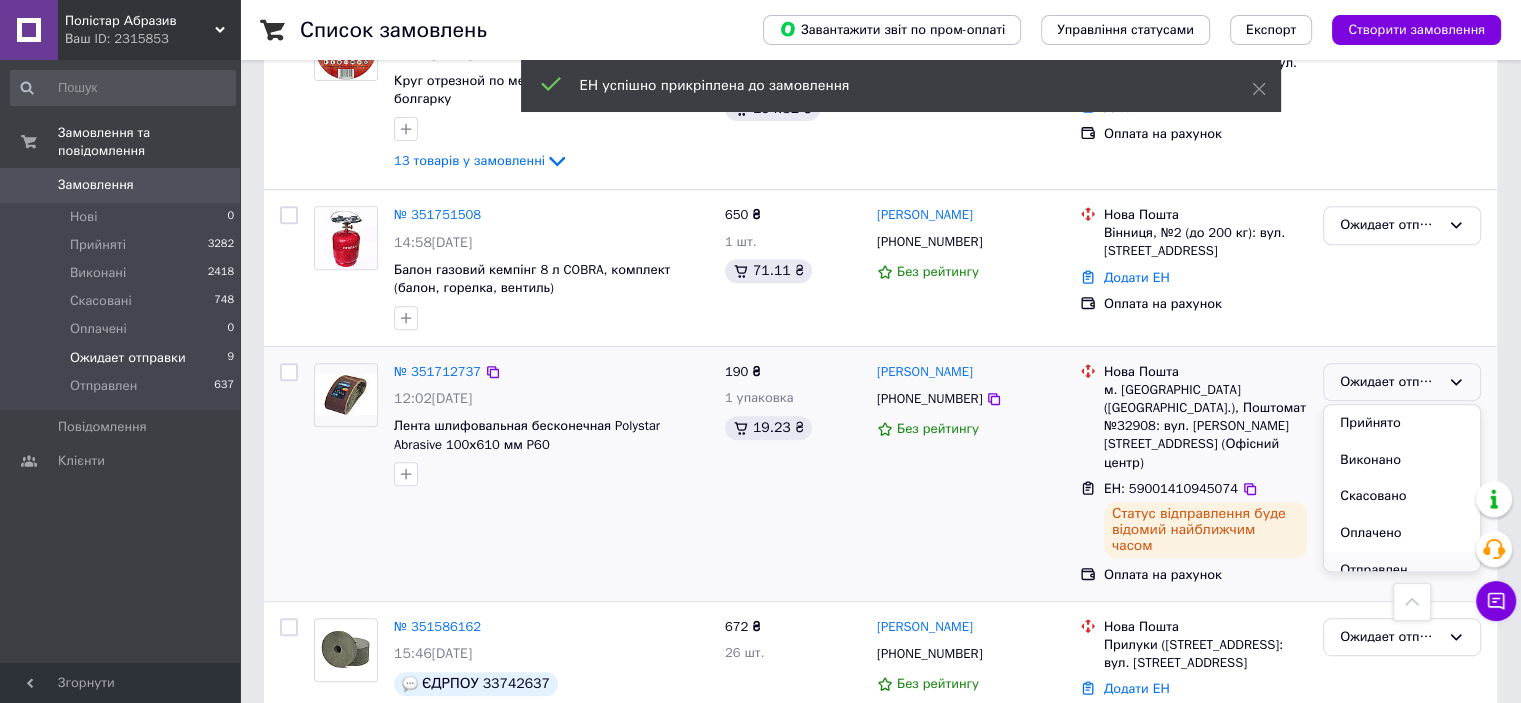 click on "Отправлен" at bounding box center [1402, 570] 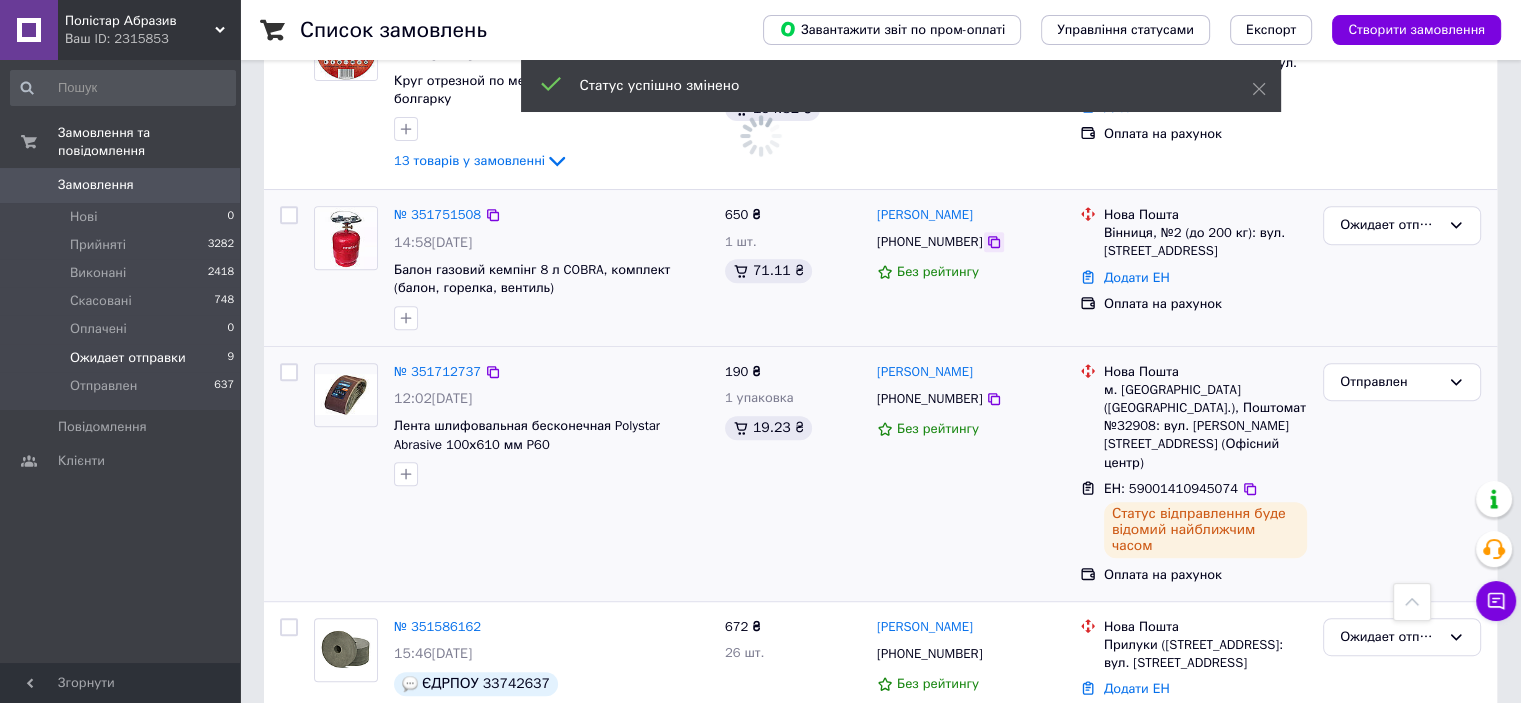 click 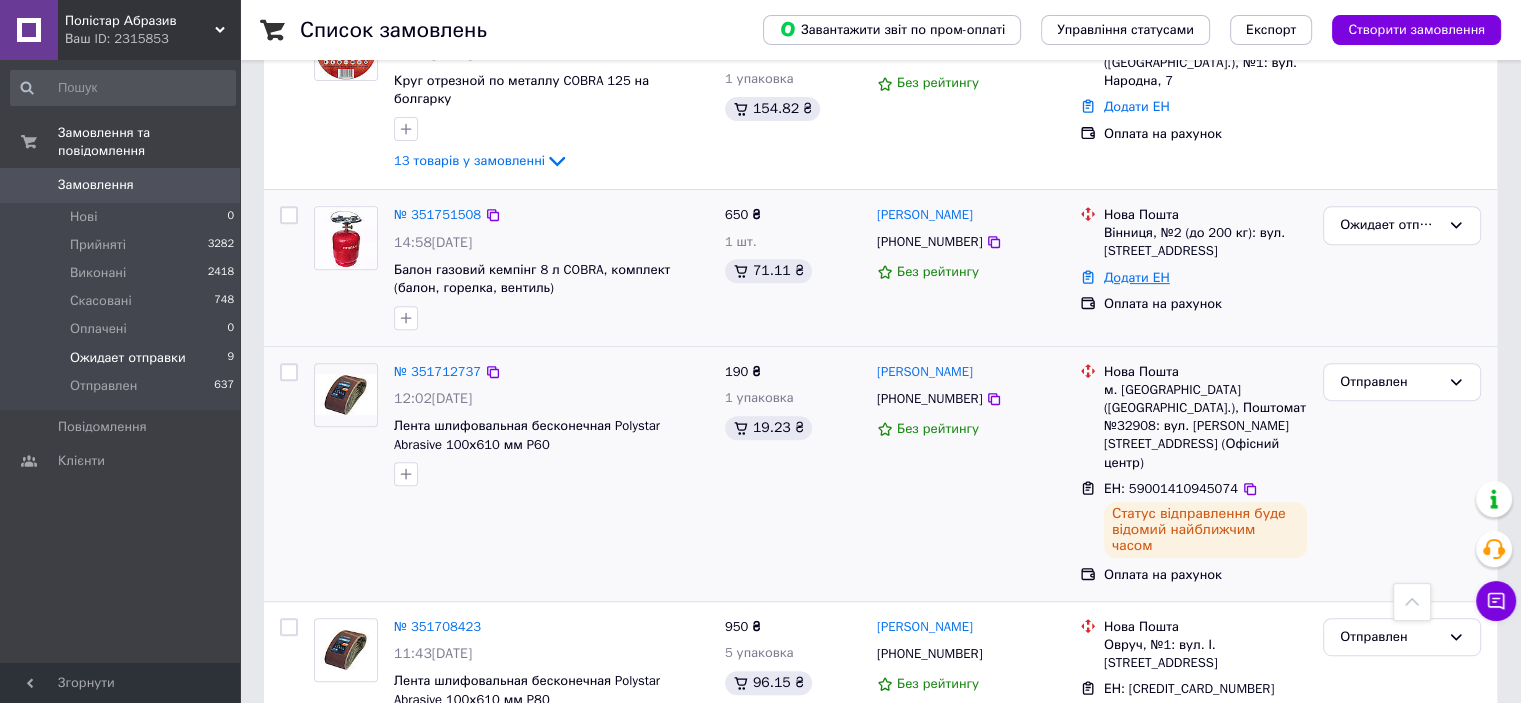 click on "Додати ЕН" at bounding box center (1137, 277) 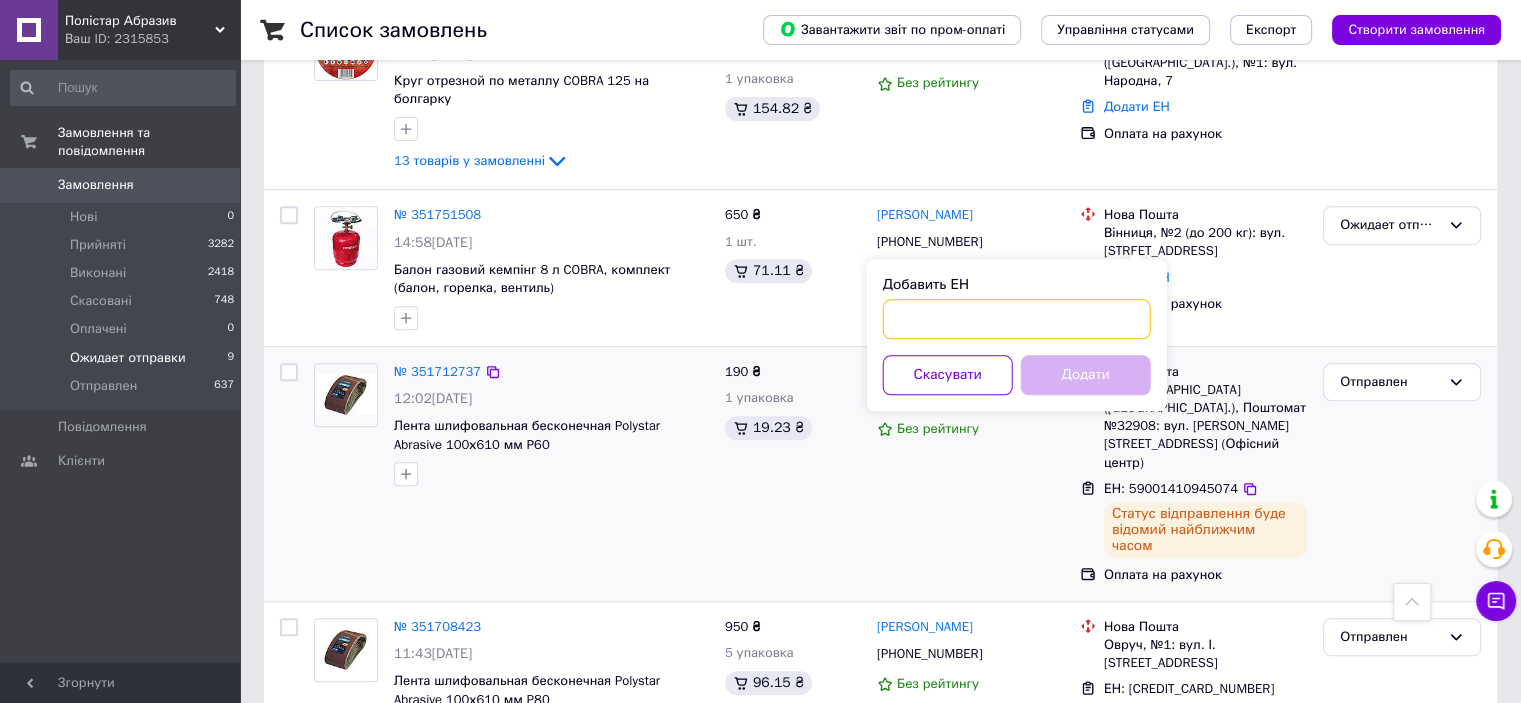 click on "Добавить ЕН" at bounding box center (1017, 319) 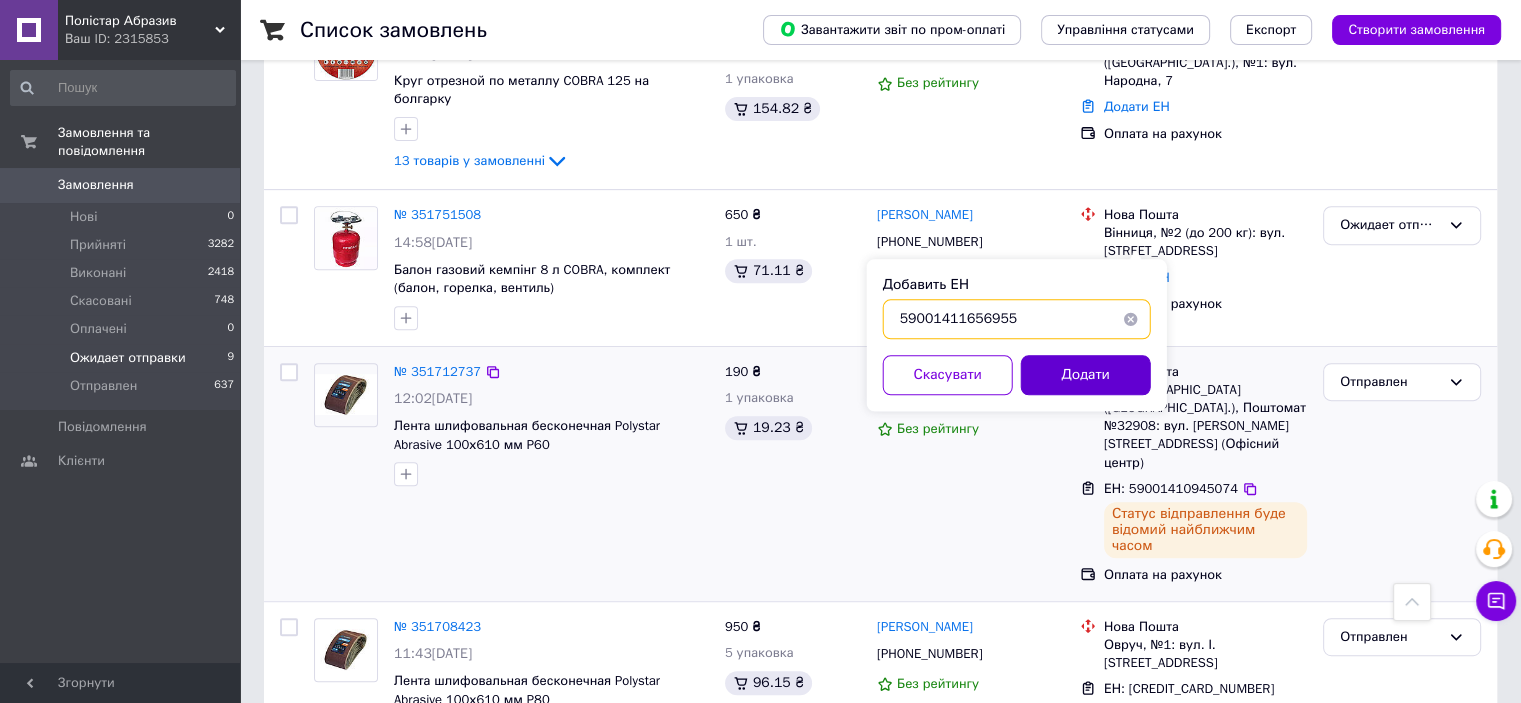 type on "59001411656955" 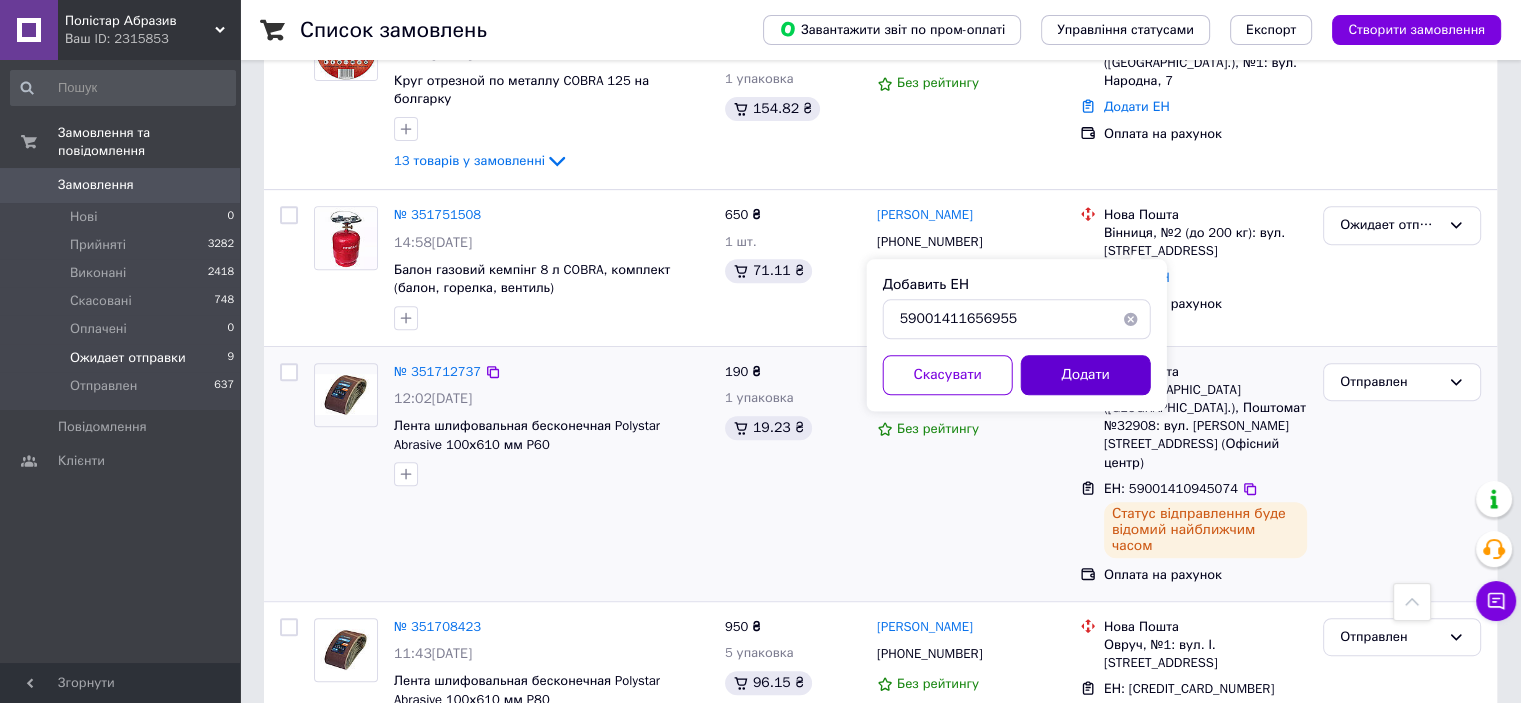click on "Додати" at bounding box center (1086, 375) 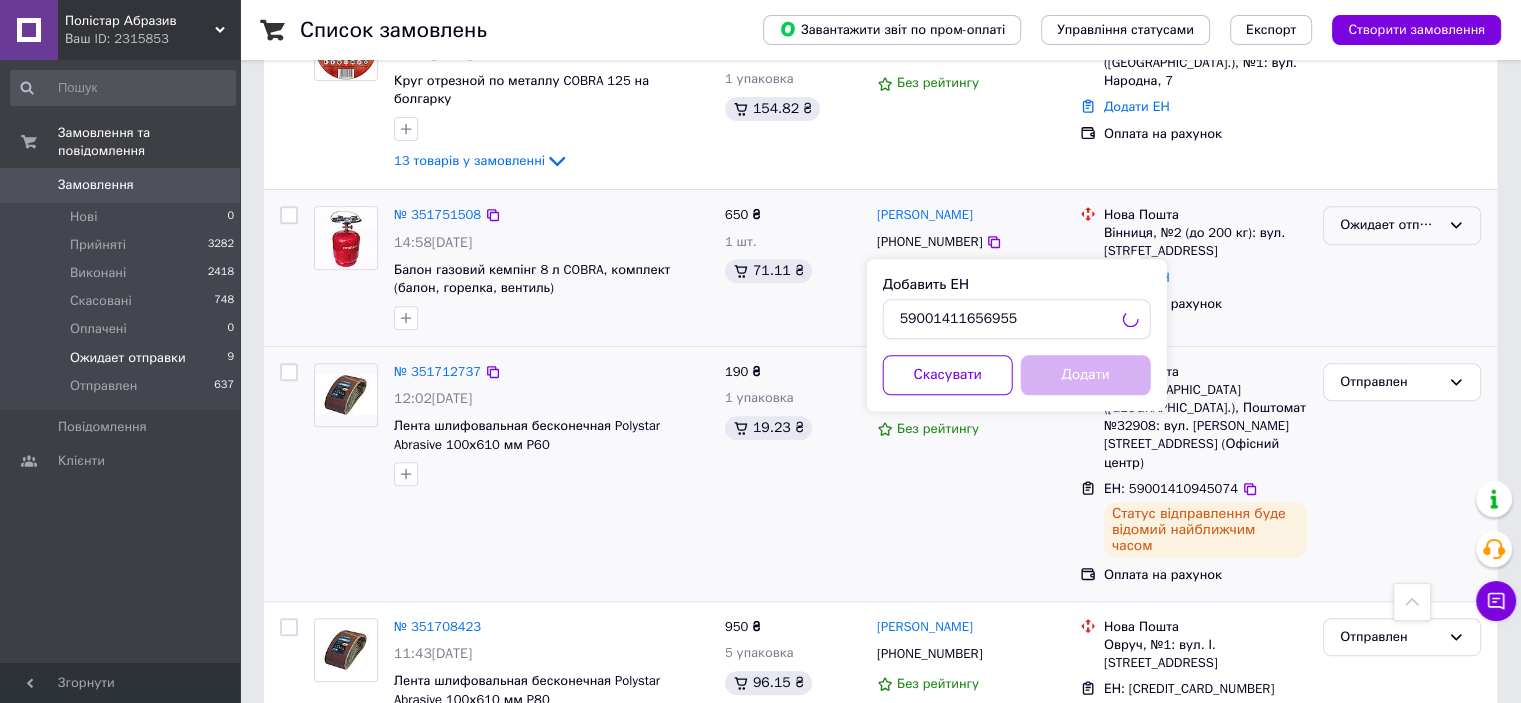 click on "Ожидает отправки" at bounding box center [1402, 225] 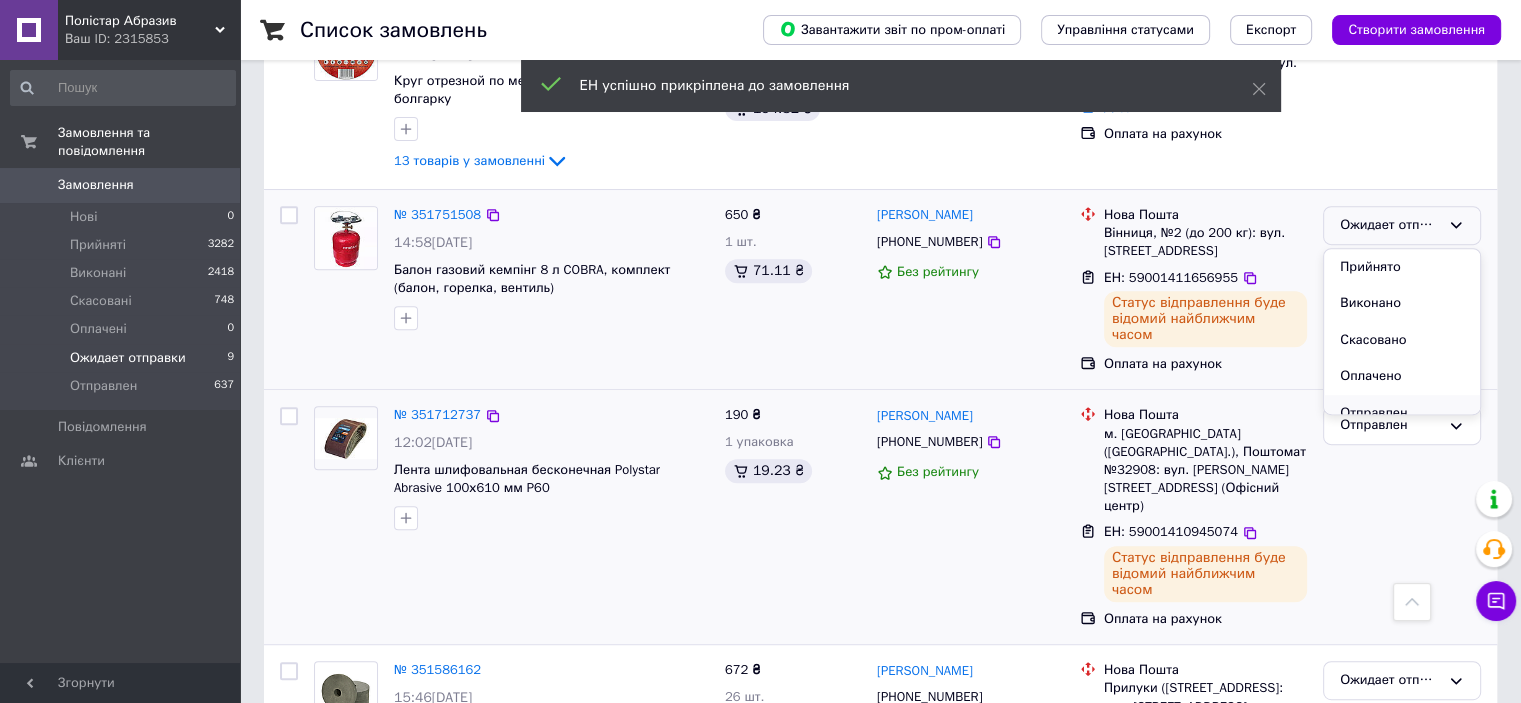 click on "Отправлен" at bounding box center (1402, 413) 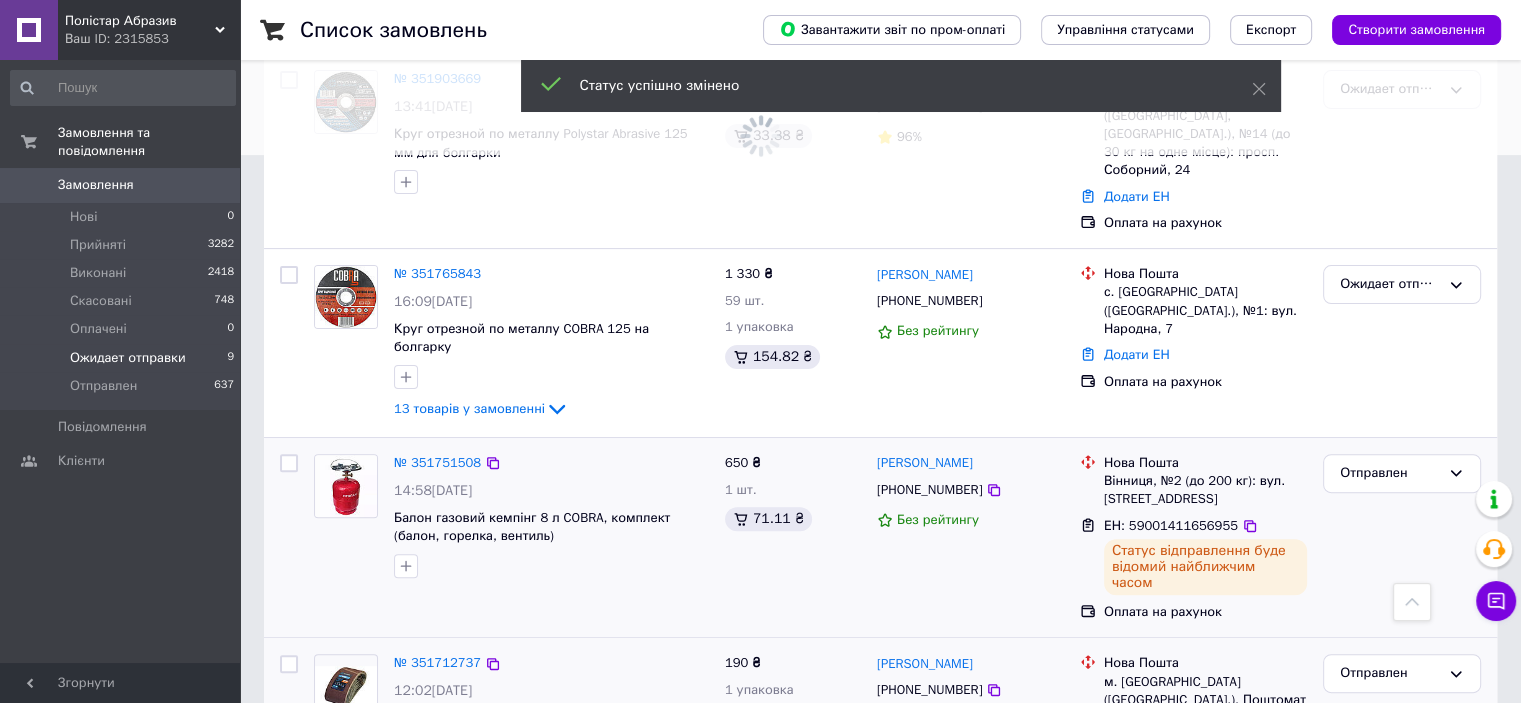 scroll, scrollTop: 541, scrollLeft: 0, axis: vertical 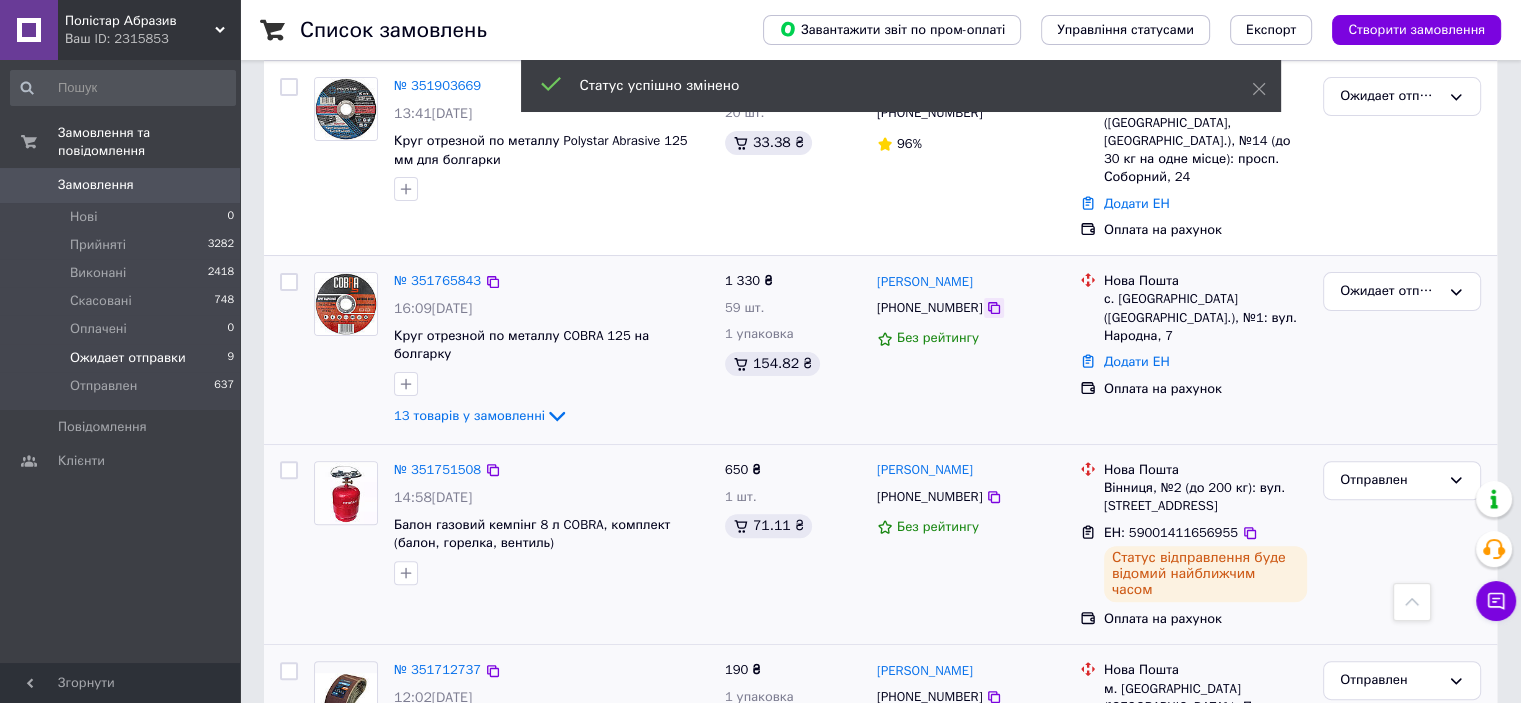 click 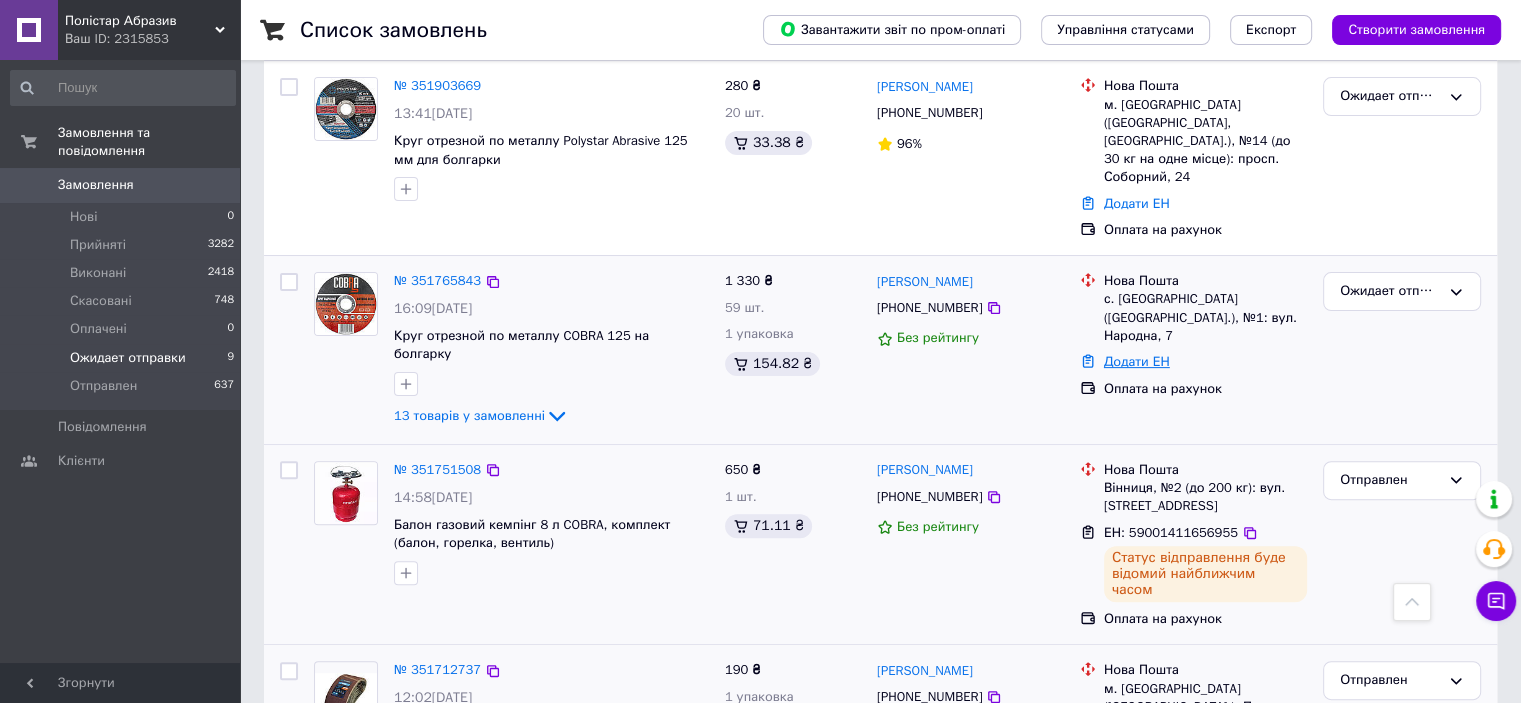 click on "Додати ЕН" at bounding box center (1137, 361) 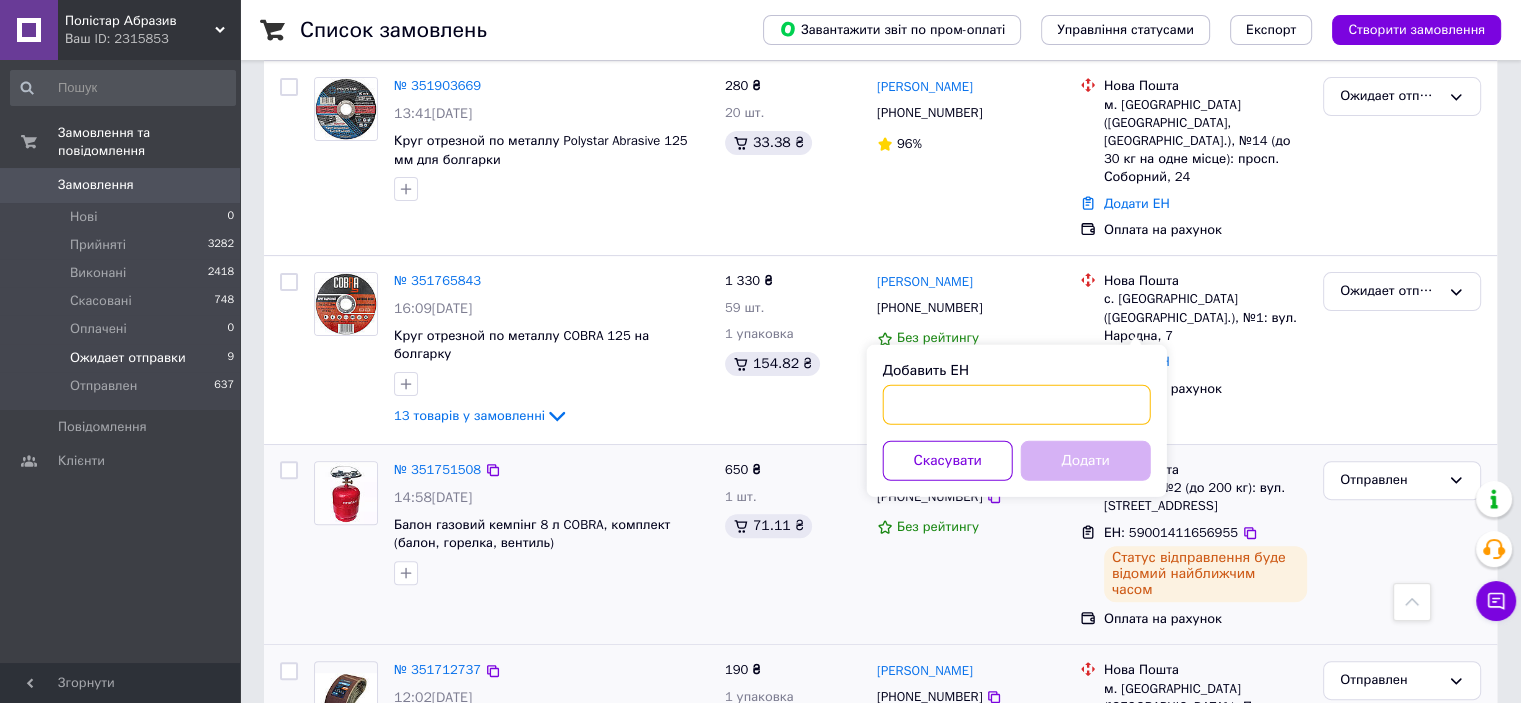 click on "Добавить ЕН" at bounding box center (1017, 405) 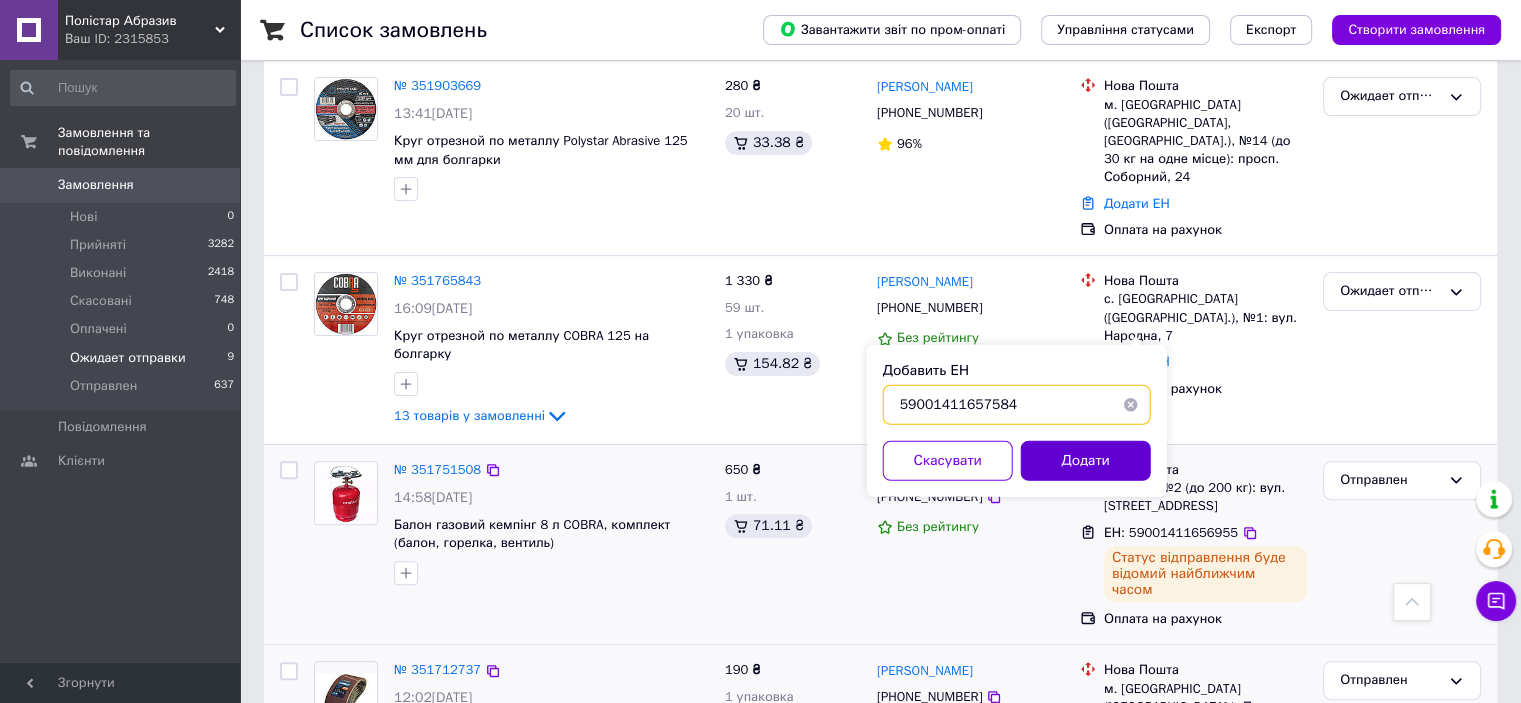 type on "59001411657584" 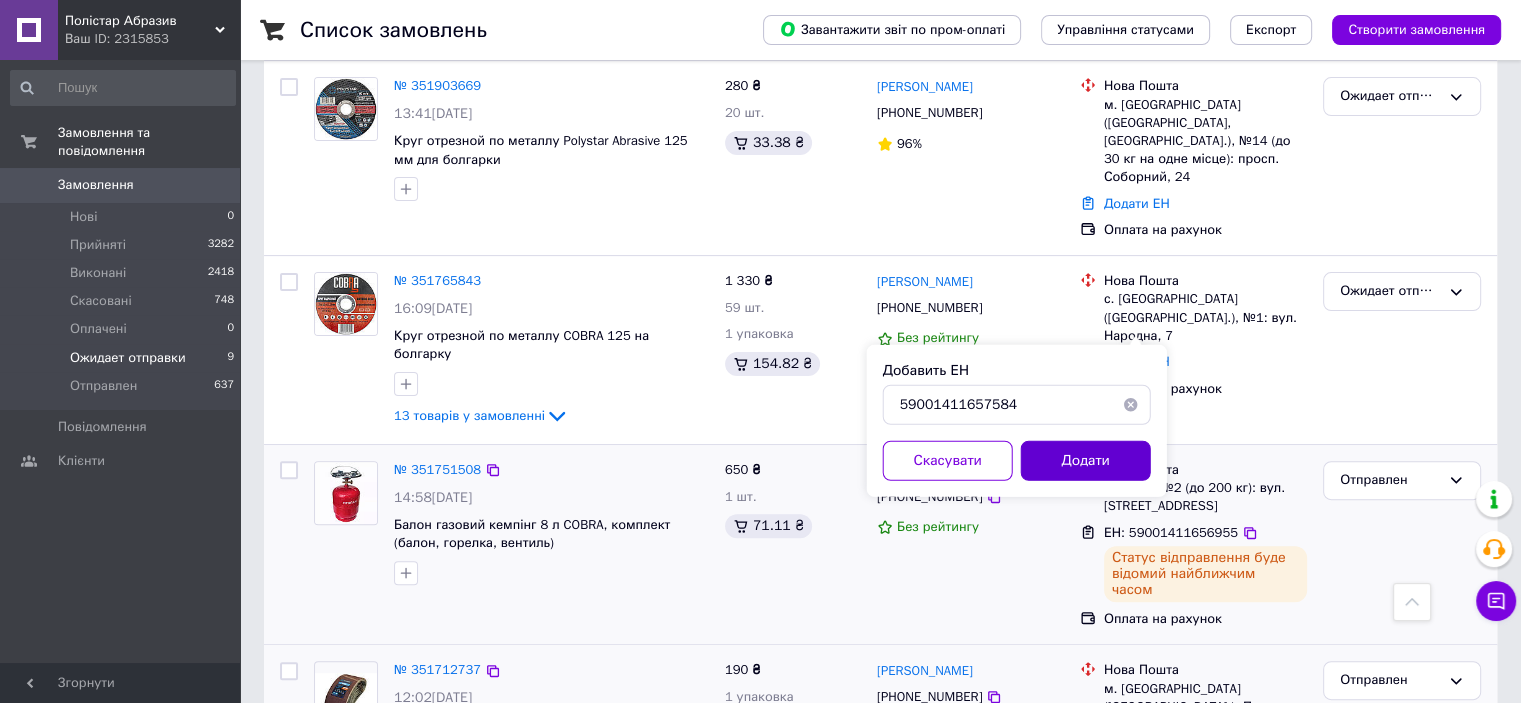 click on "Додати" at bounding box center [1086, 461] 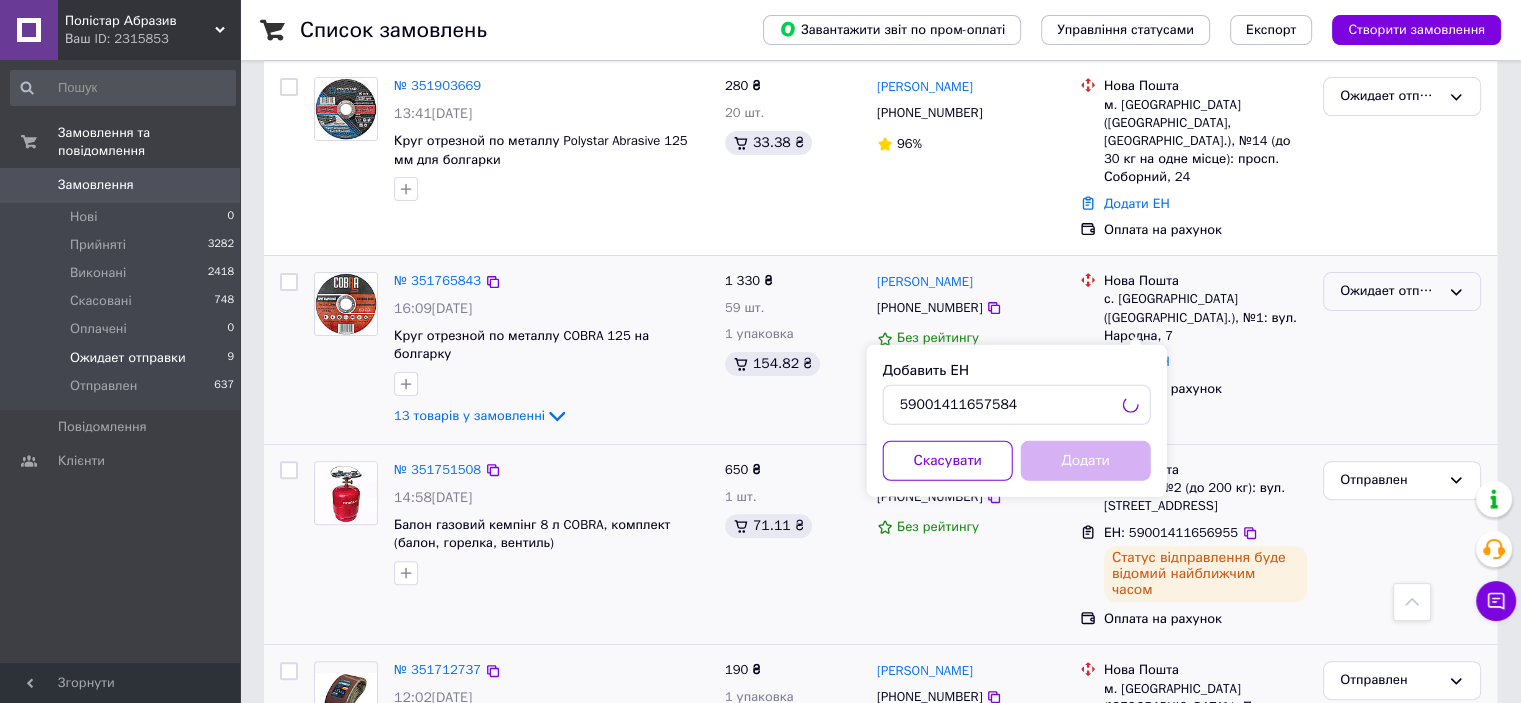 click on "Ожидает отправки" at bounding box center (1402, 291) 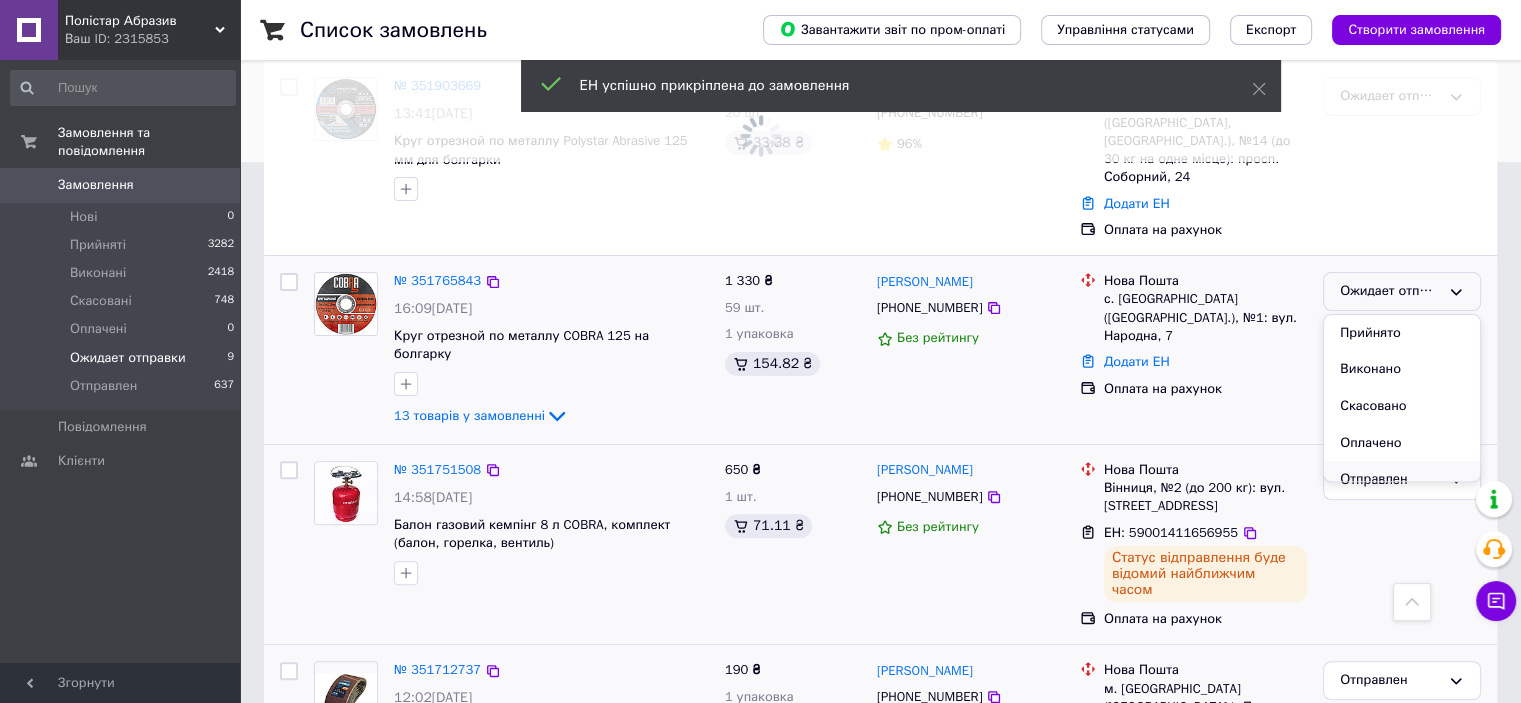 click on "Отправлен" at bounding box center [1402, 479] 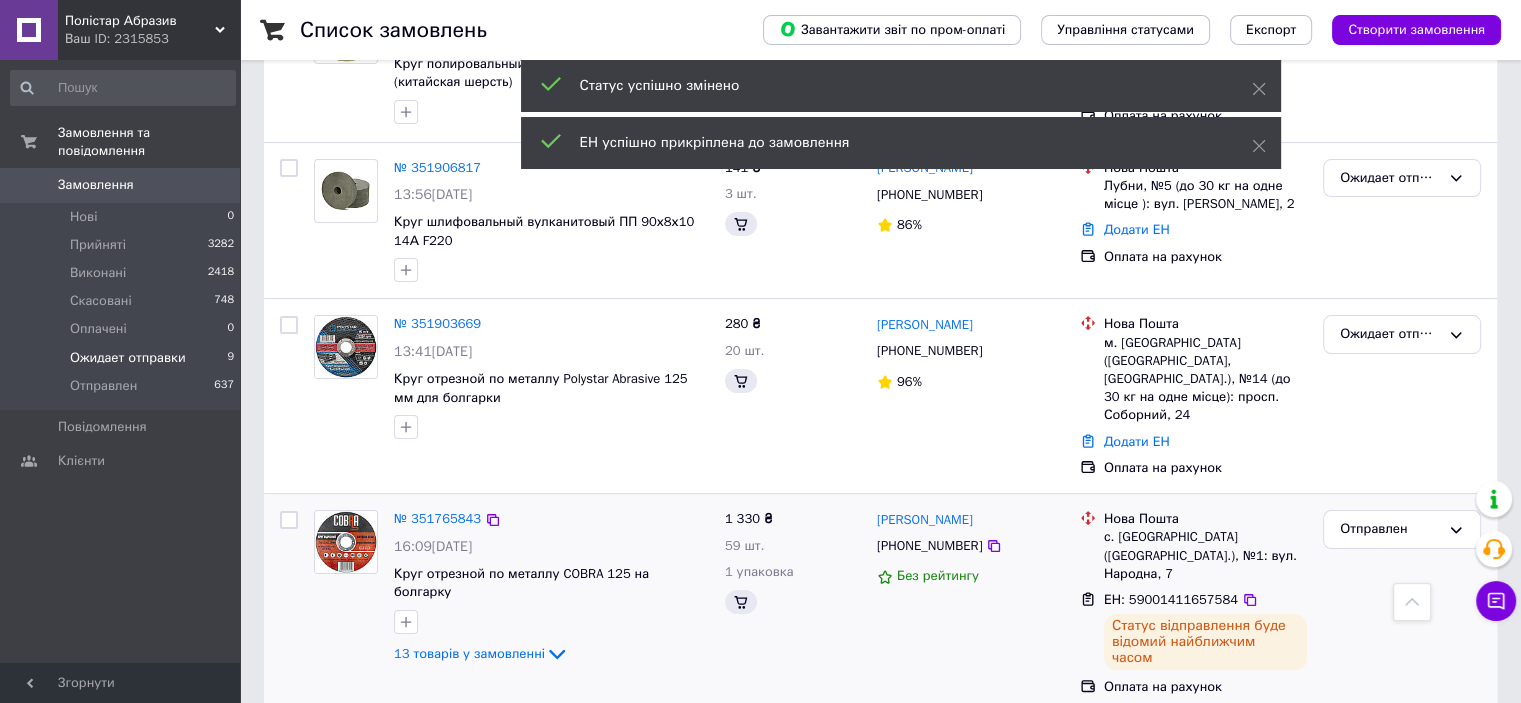 scroll, scrollTop: 293, scrollLeft: 0, axis: vertical 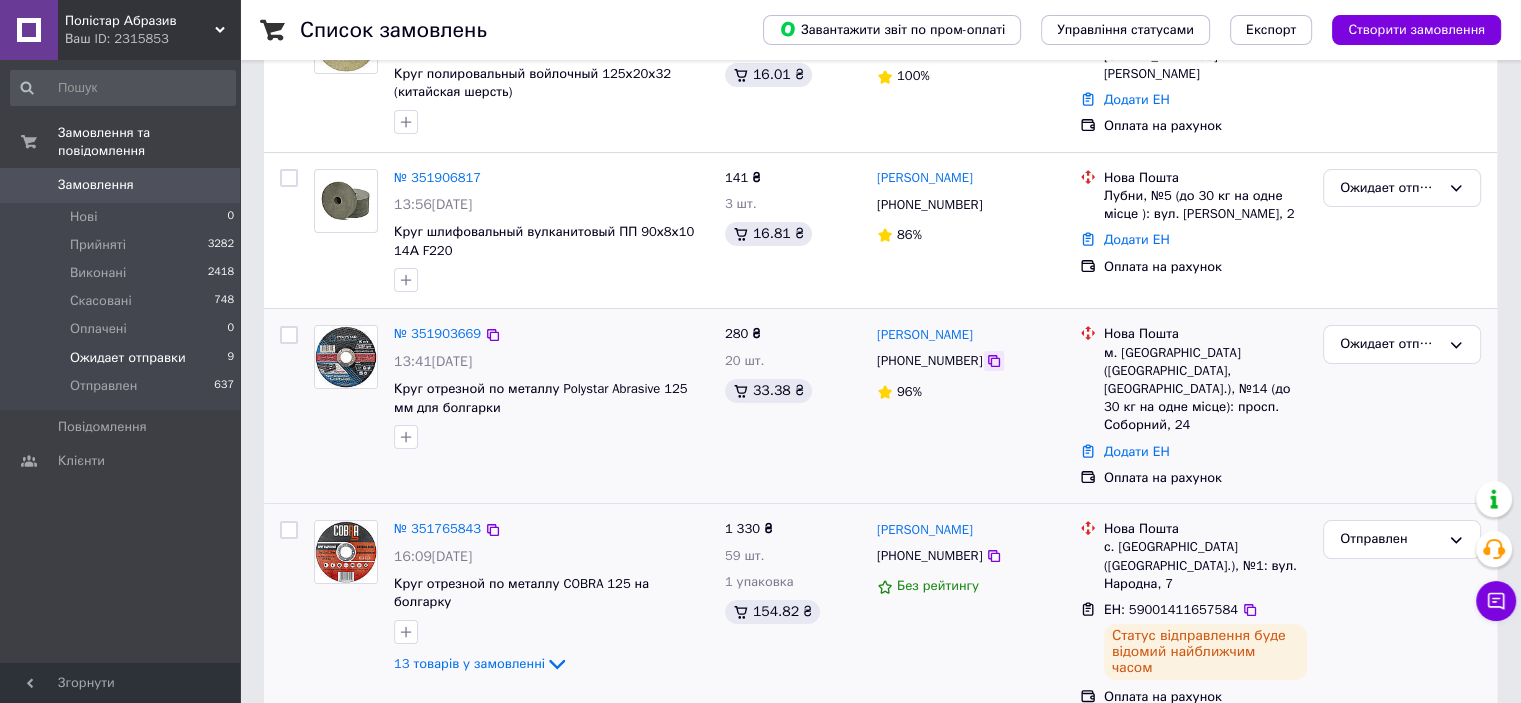 click at bounding box center [994, 361] 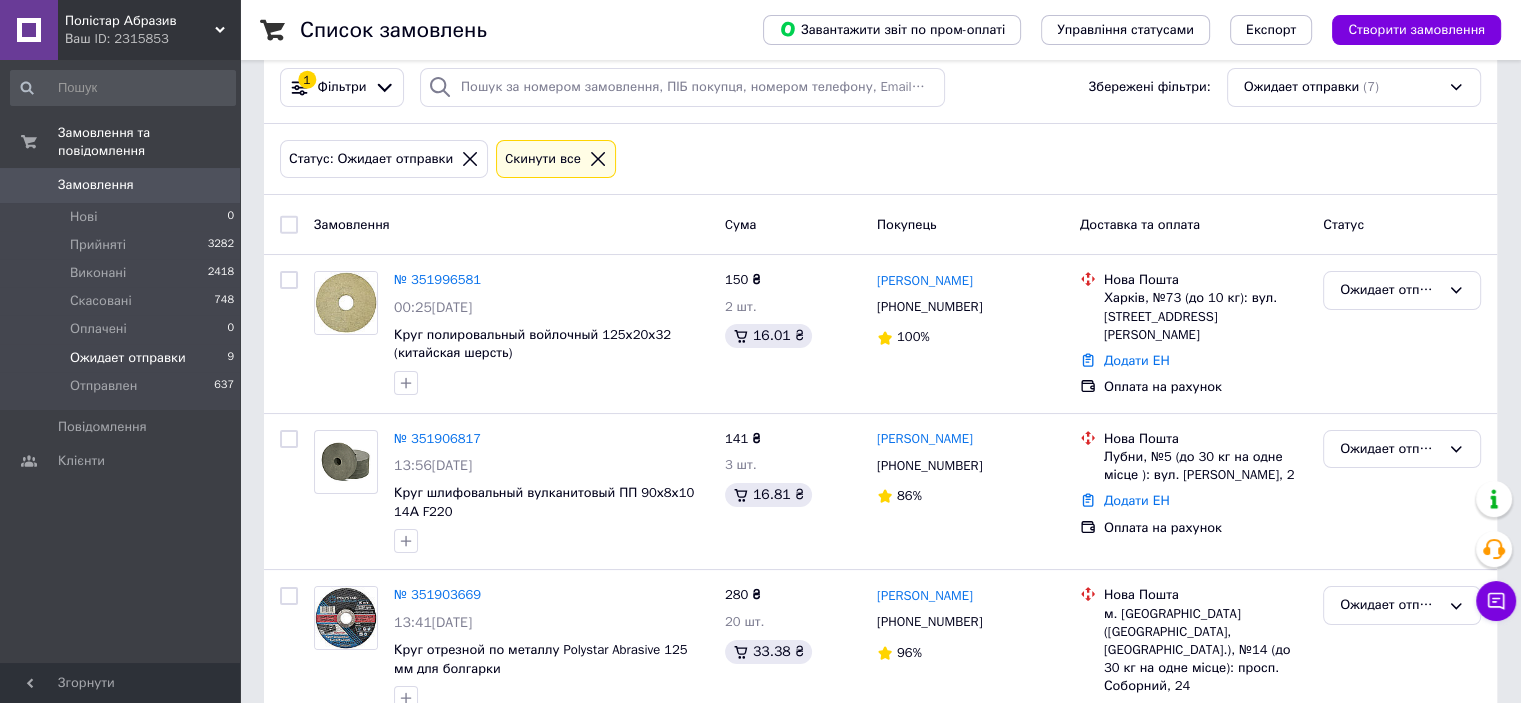 scroll, scrollTop: 0, scrollLeft: 0, axis: both 